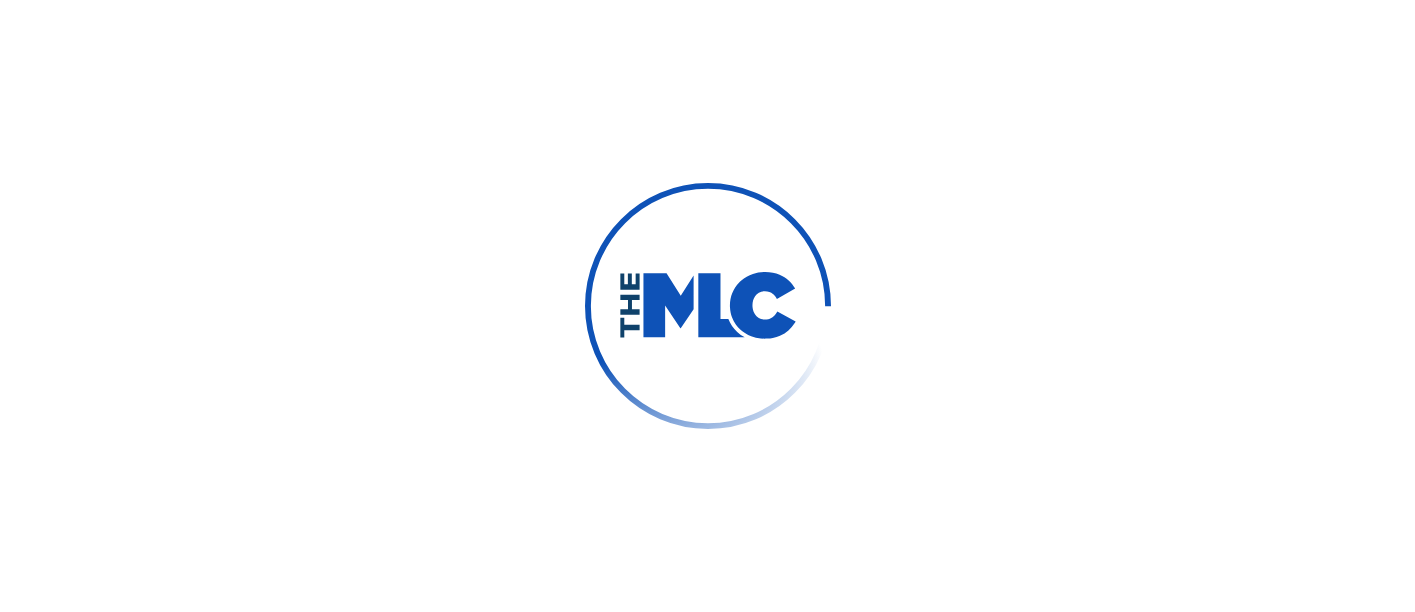 scroll, scrollTop: 0, scrollLeft: 0, axis: both 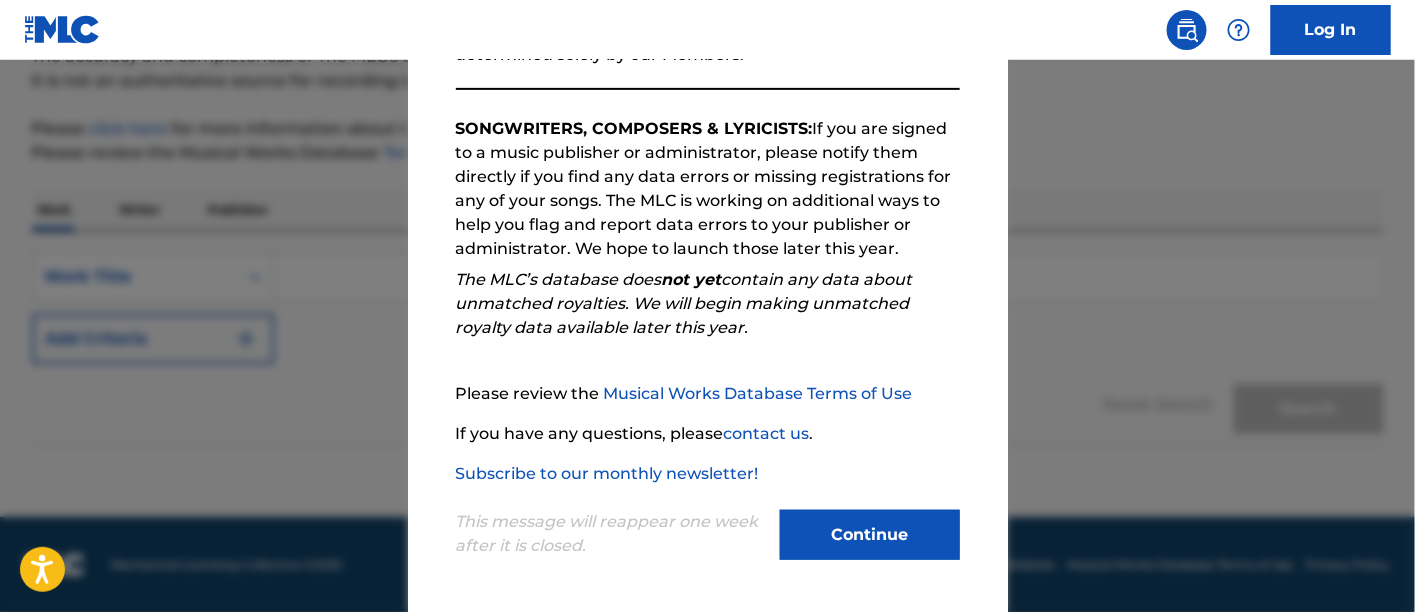 click on "Continue" at bounding box center (870, 535) 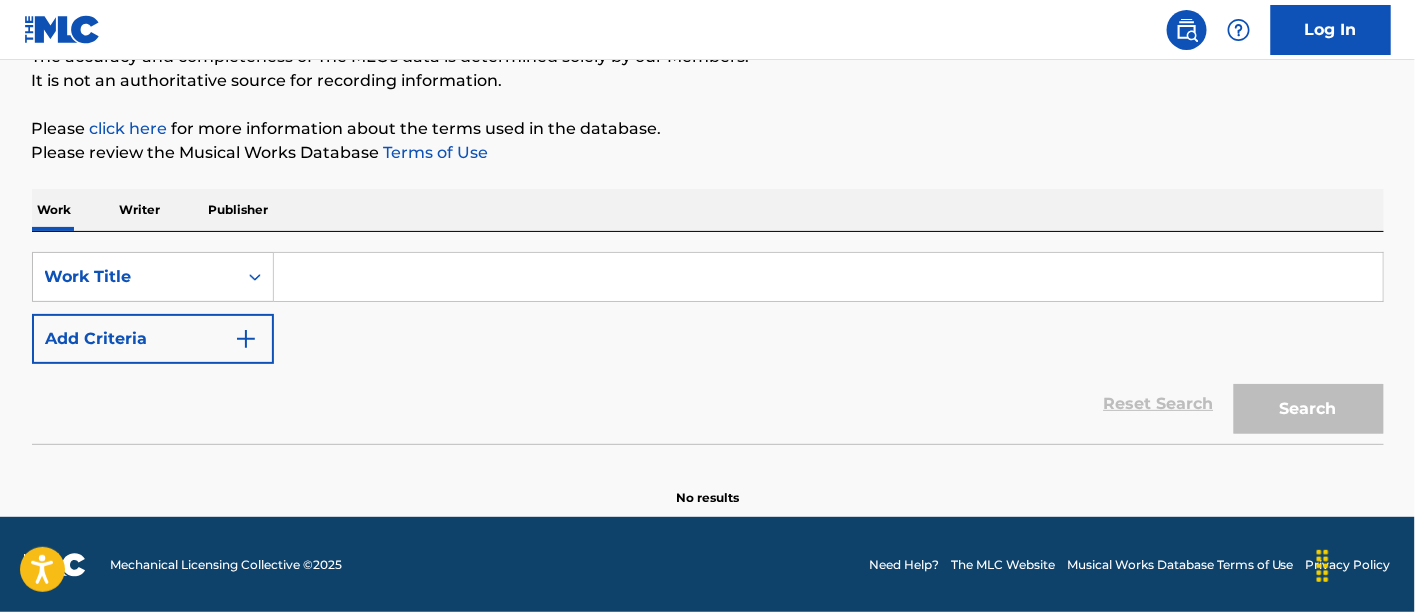 click at bounding box center [828, 277] 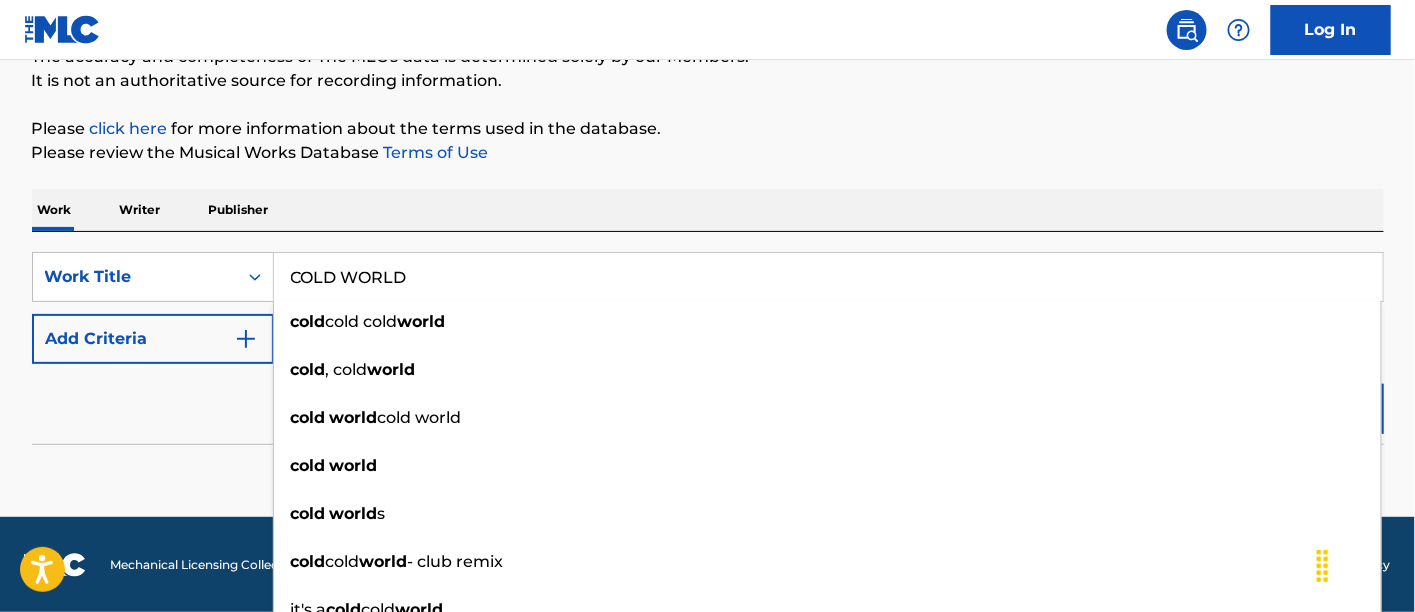 type on "COLD WORLD" 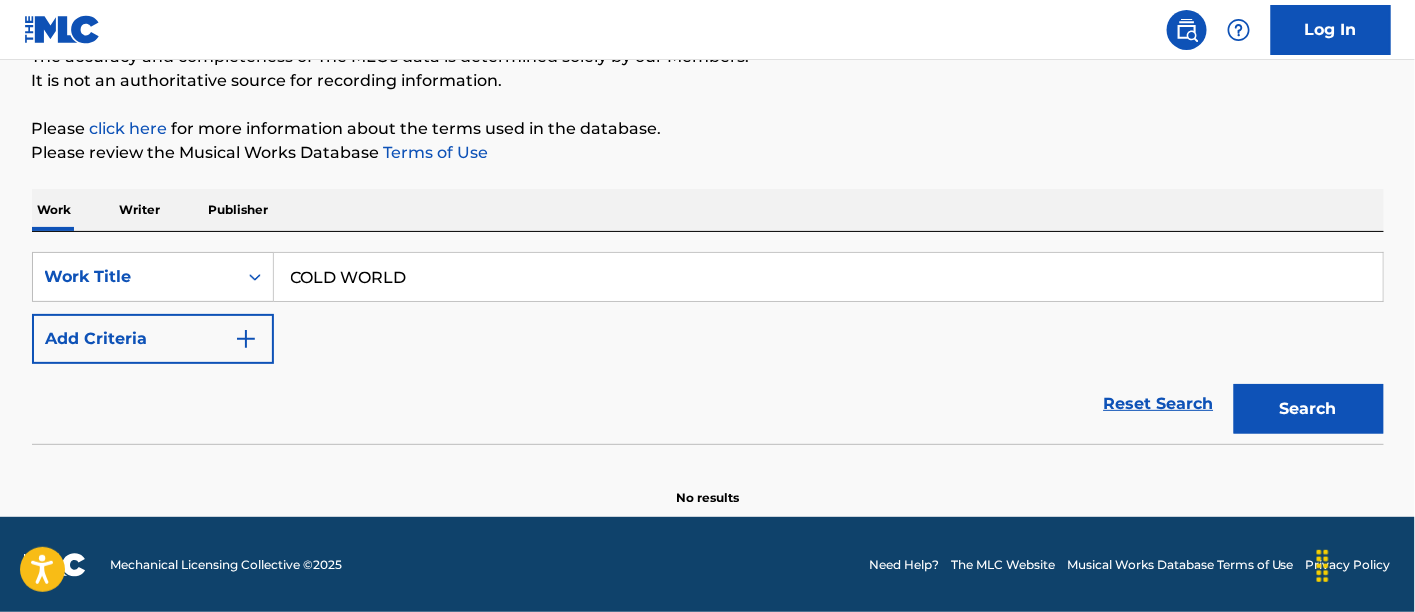 drag, startPoint x: 1412, startPoint y: 222, endPoint x: 1421, endPoint y: 211, distance: 14.21267 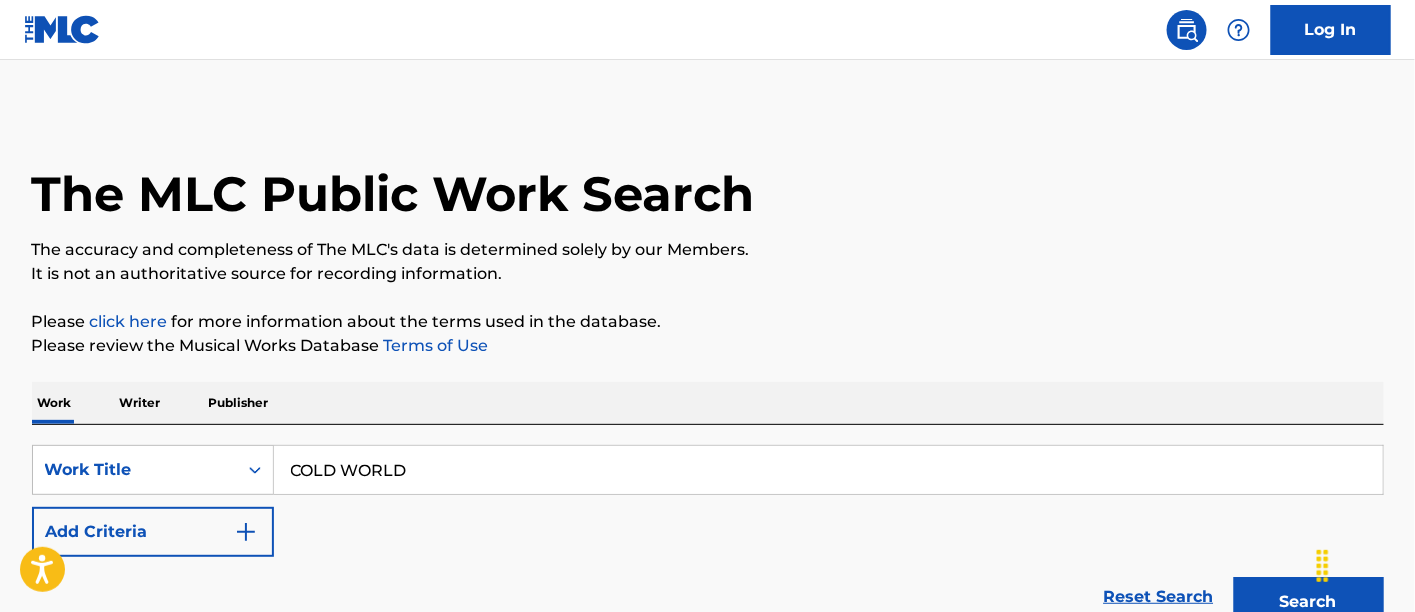 scroll, scrollTop: 193, scrollLeft: 0, axis: vertical 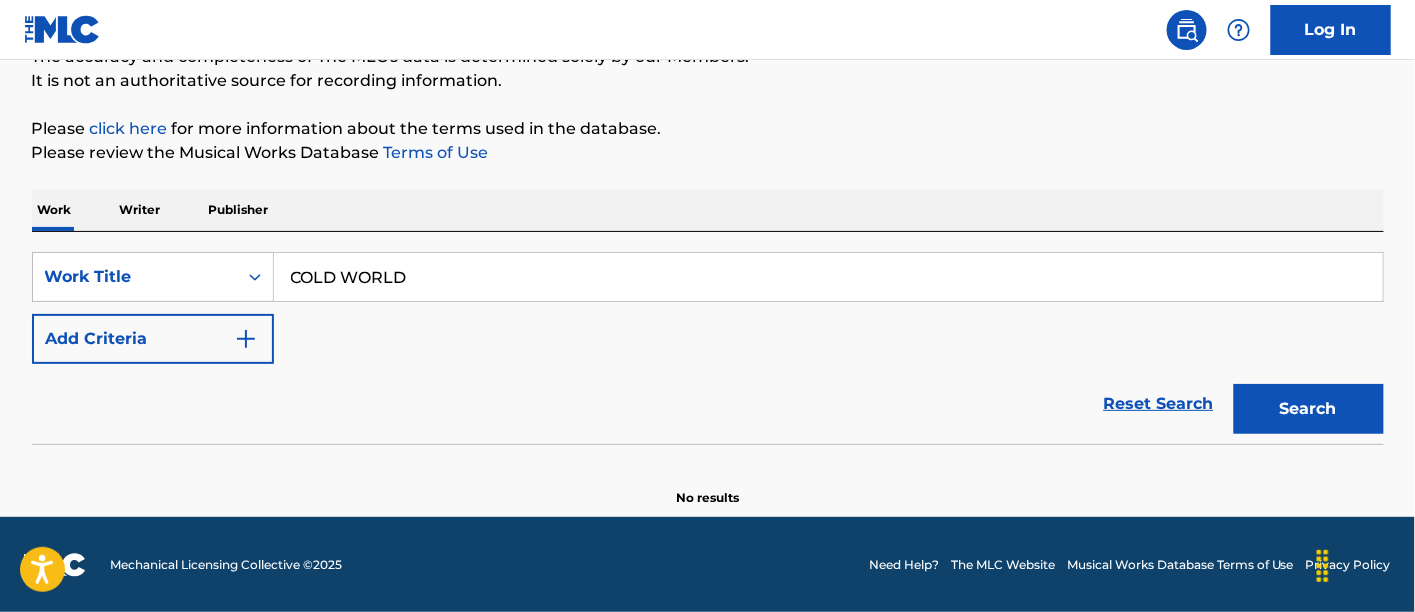 click at bounding box center [246, 339] 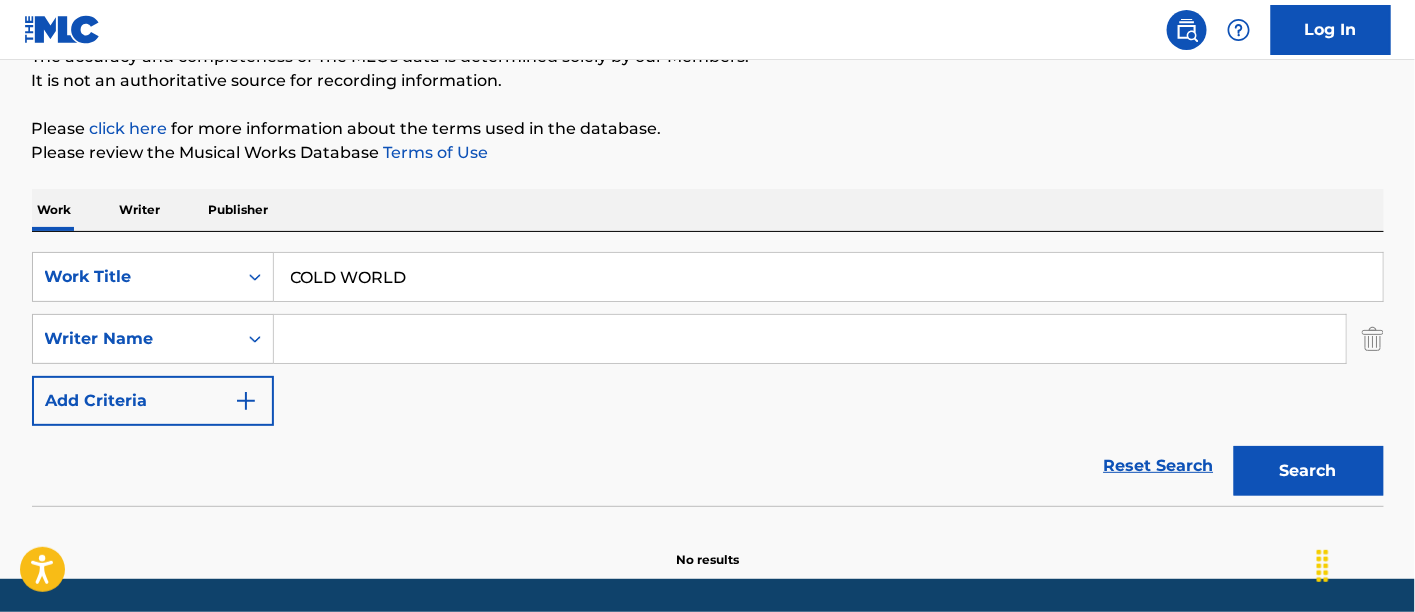 click at bounding box center (810, 339) 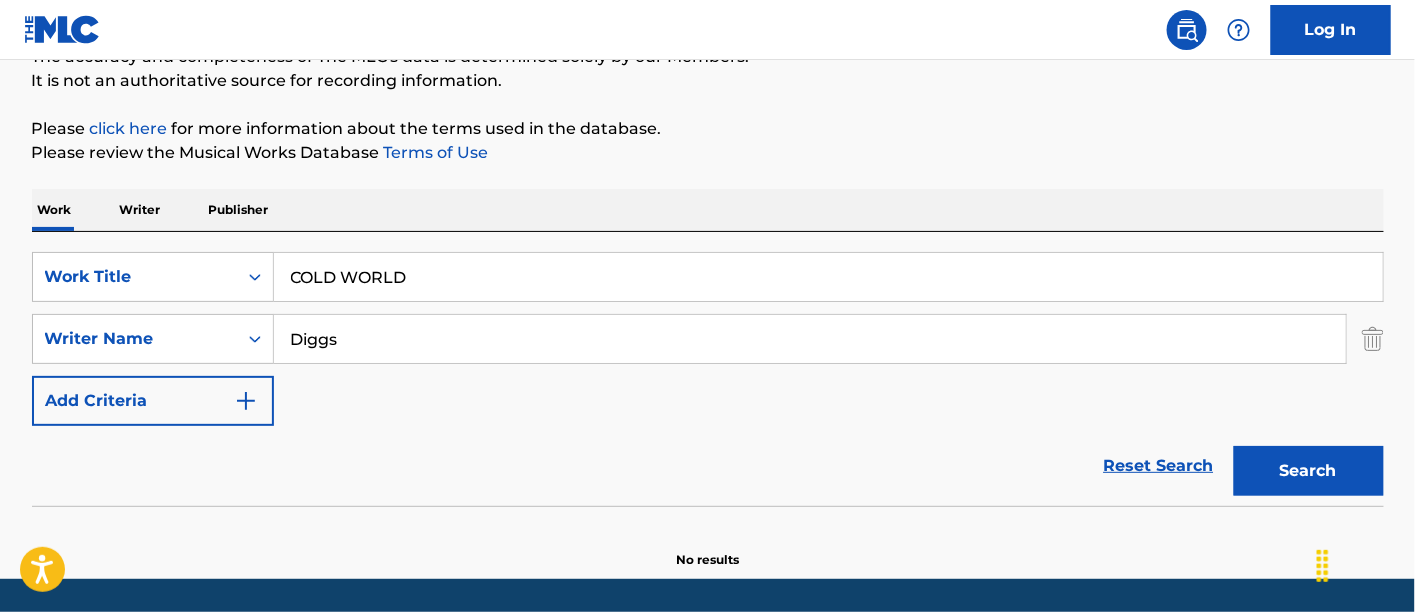 click on "Search" at bounding box center (1309, 471) 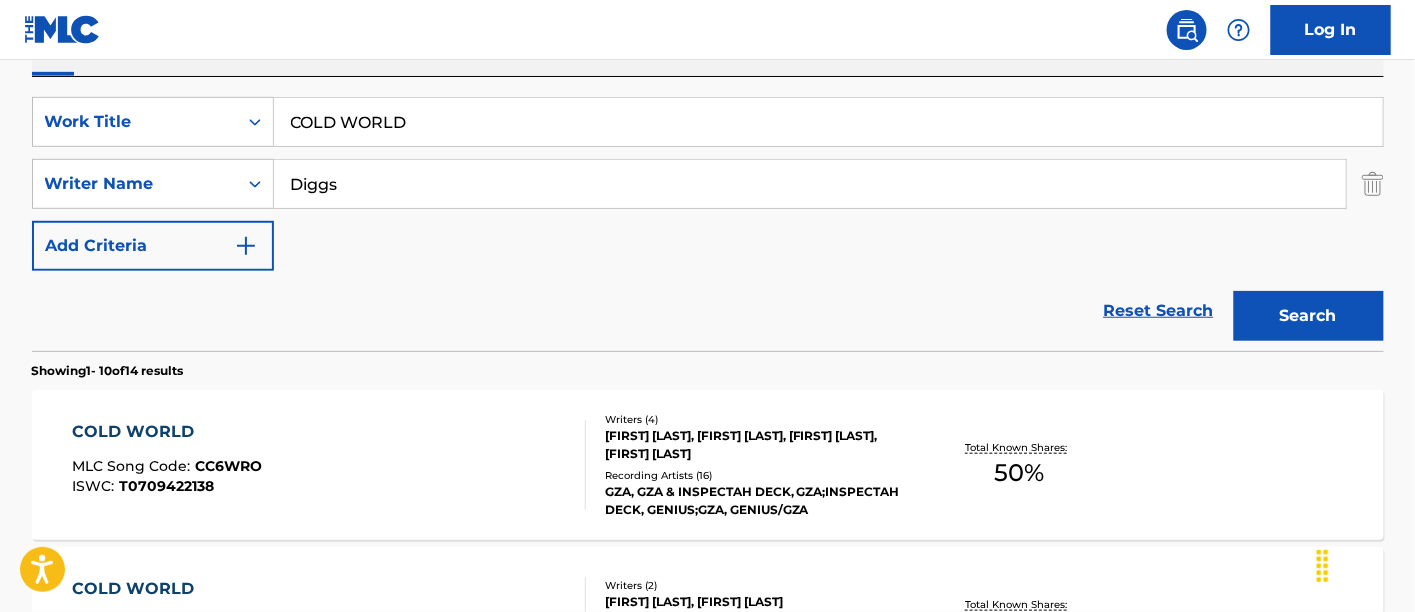 scroll, scrollTop: 415, scrollLeft: 0, axis: vertical 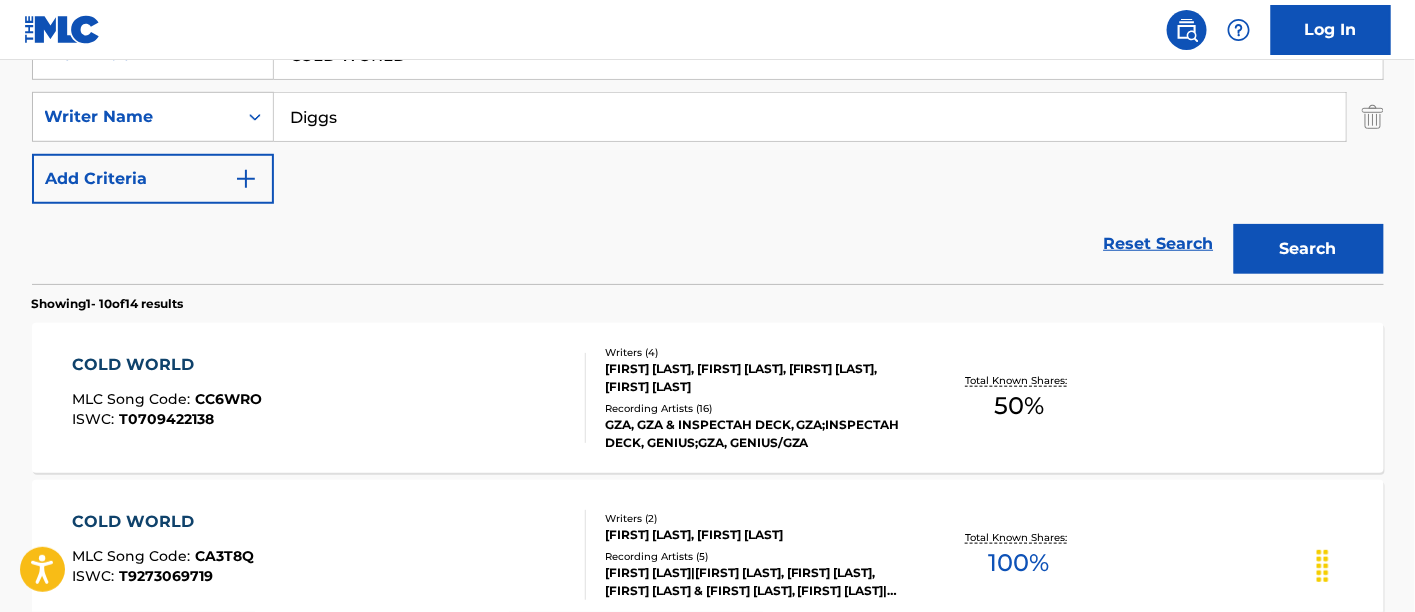 click on "COLD WORLD MLC Song Code : CC6WRO ISWC : T0709422138" at bounding box center [329, 398] 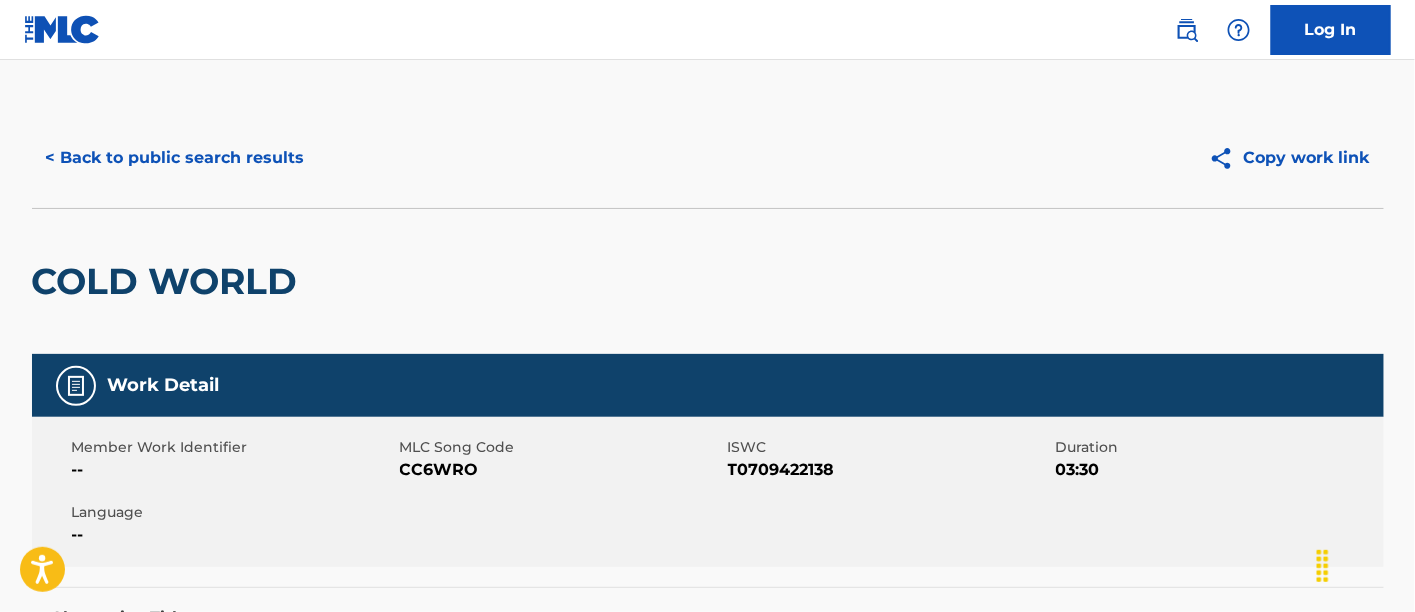 scroll, scrollTop: 0, scrollLeft: 0, axis: both 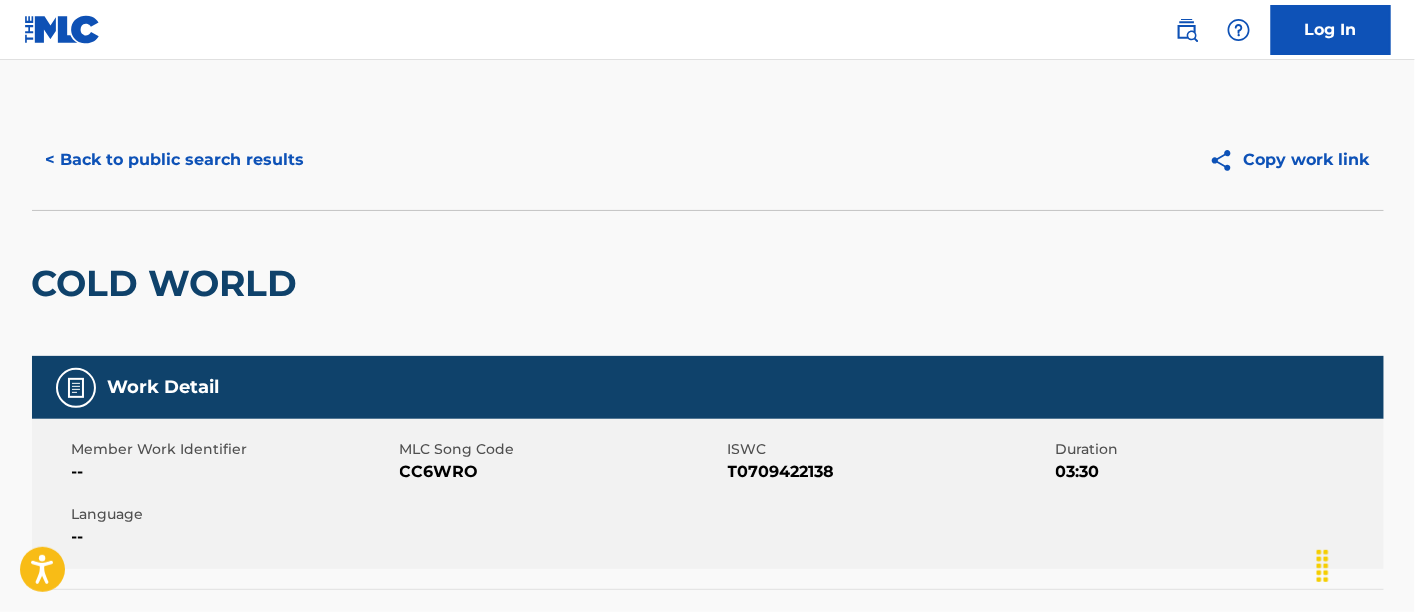 click on "< Back to public search results" at bounding box center [175, 160] 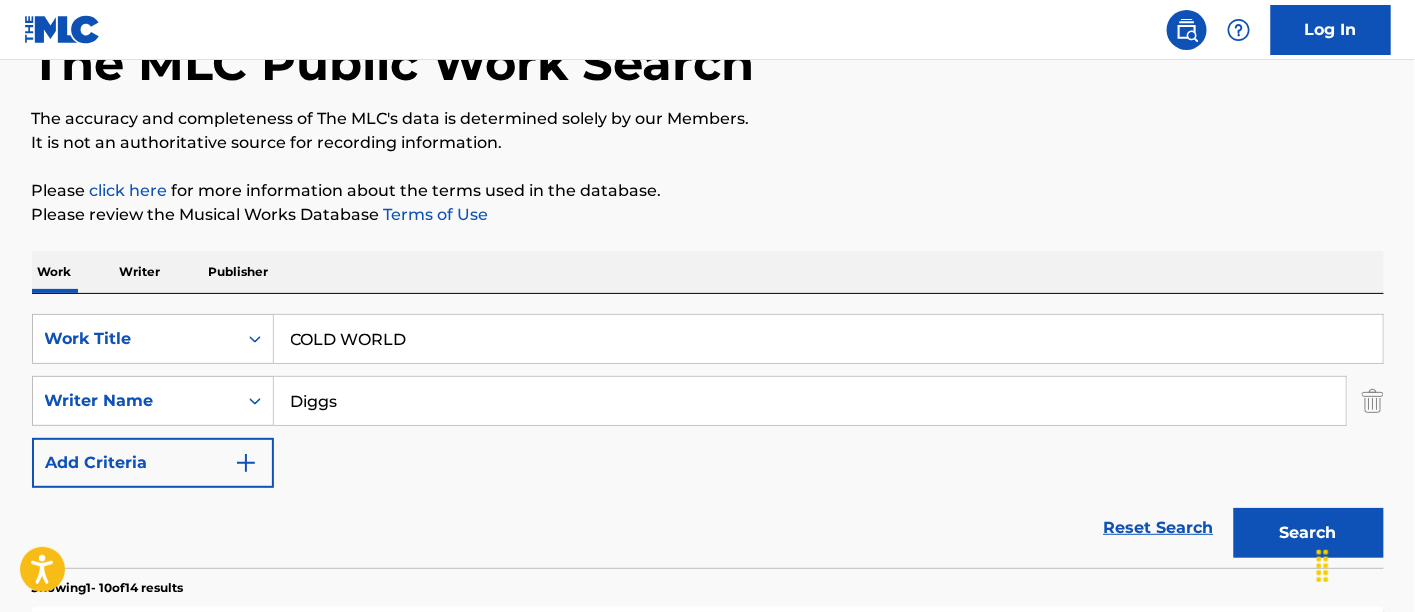 scroll, scrollTop: 82, scrollLeft: 0, axis: vertical 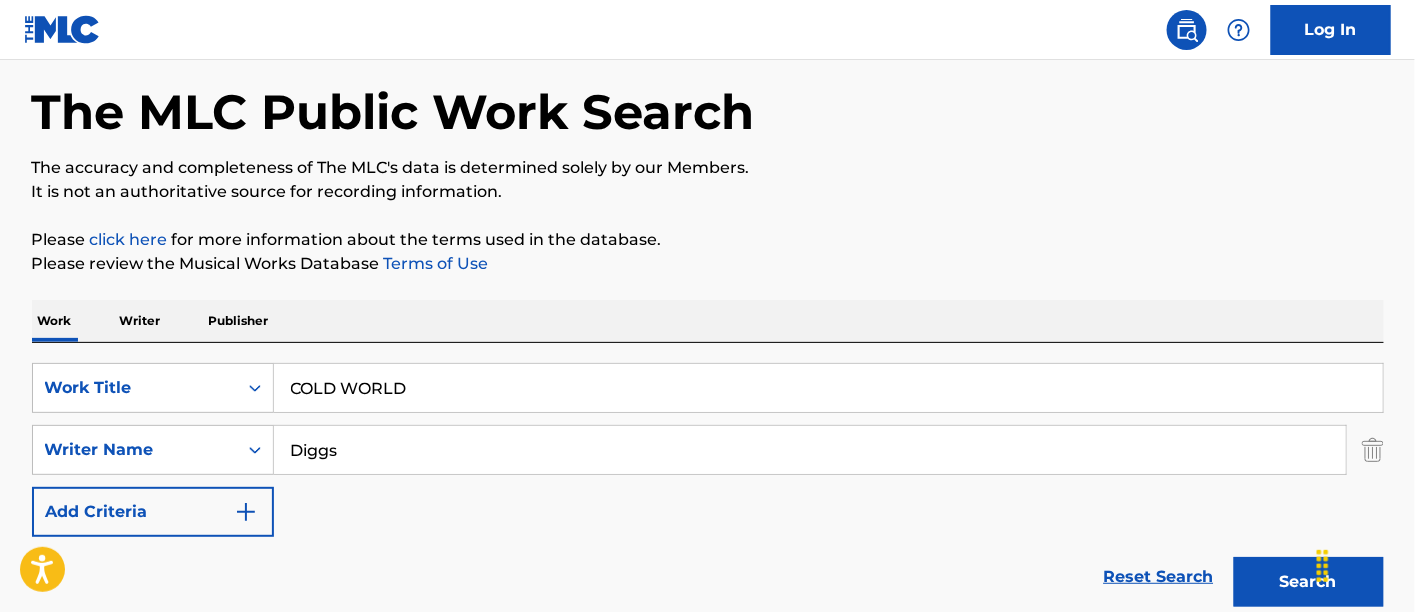 drag, startPoint x: 27, startPoint y: 396, endPoint x: 55, endPoint y: 313, distance: 87.595665 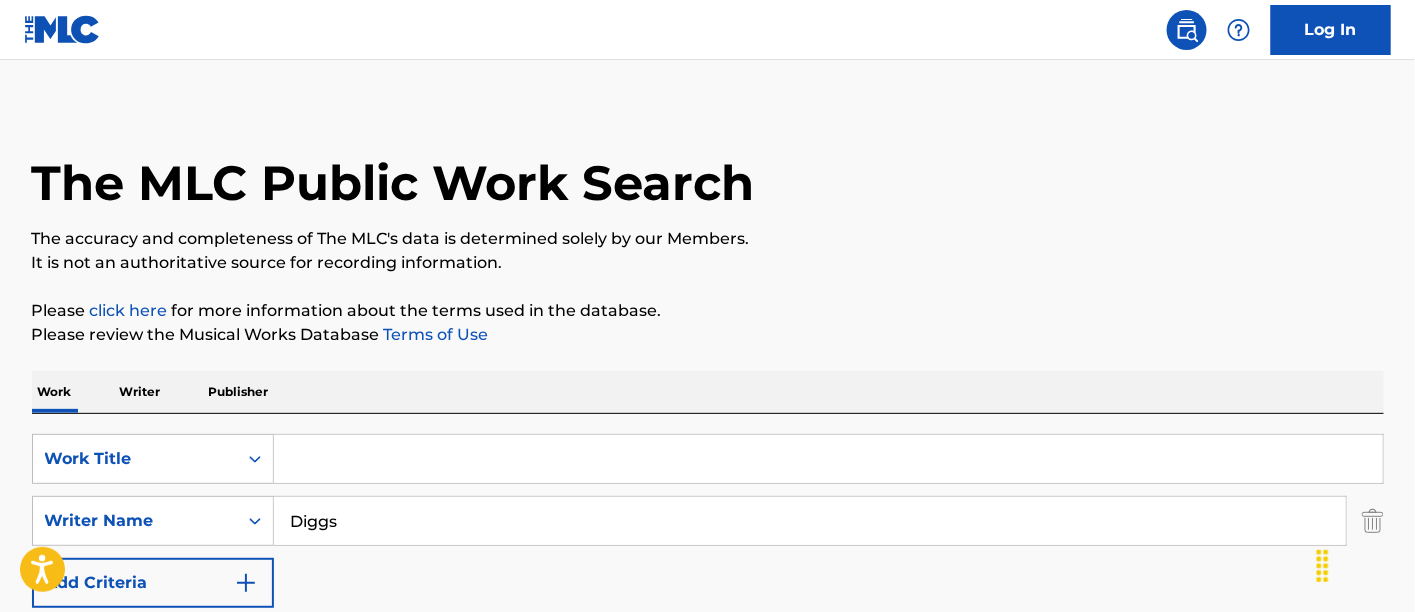 scroll, scrollTop: 0, scrollLeft: 0, axis: both 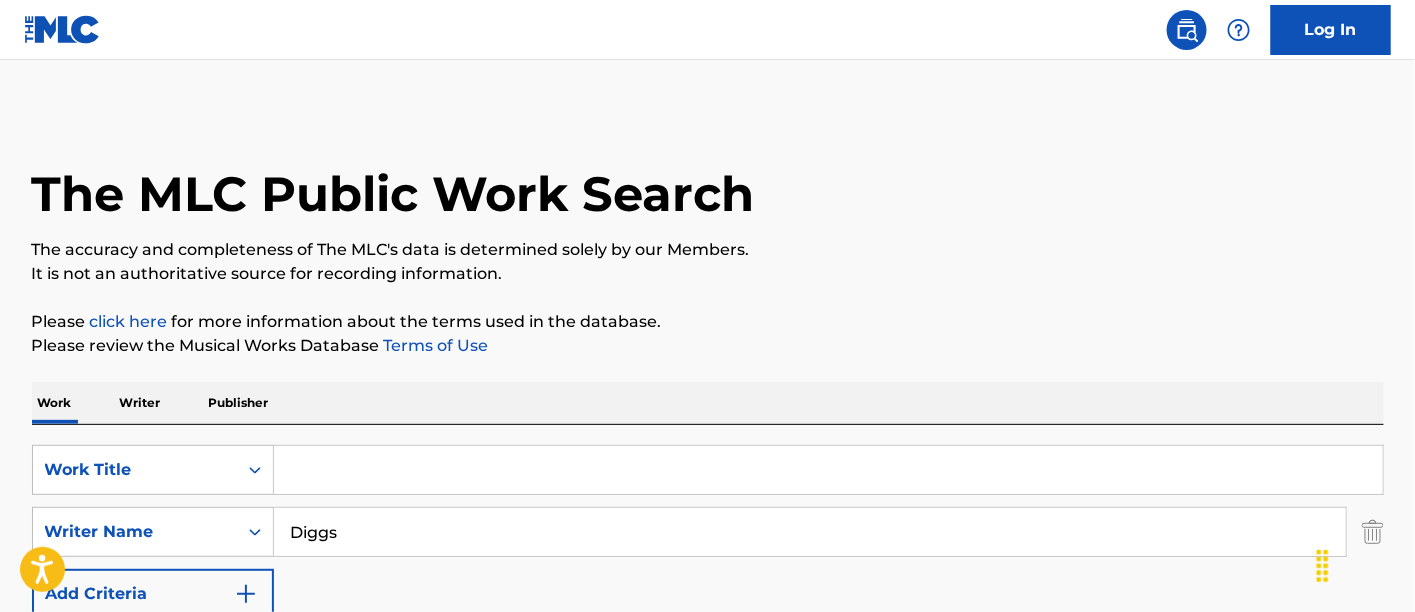 paste on "LABELS" 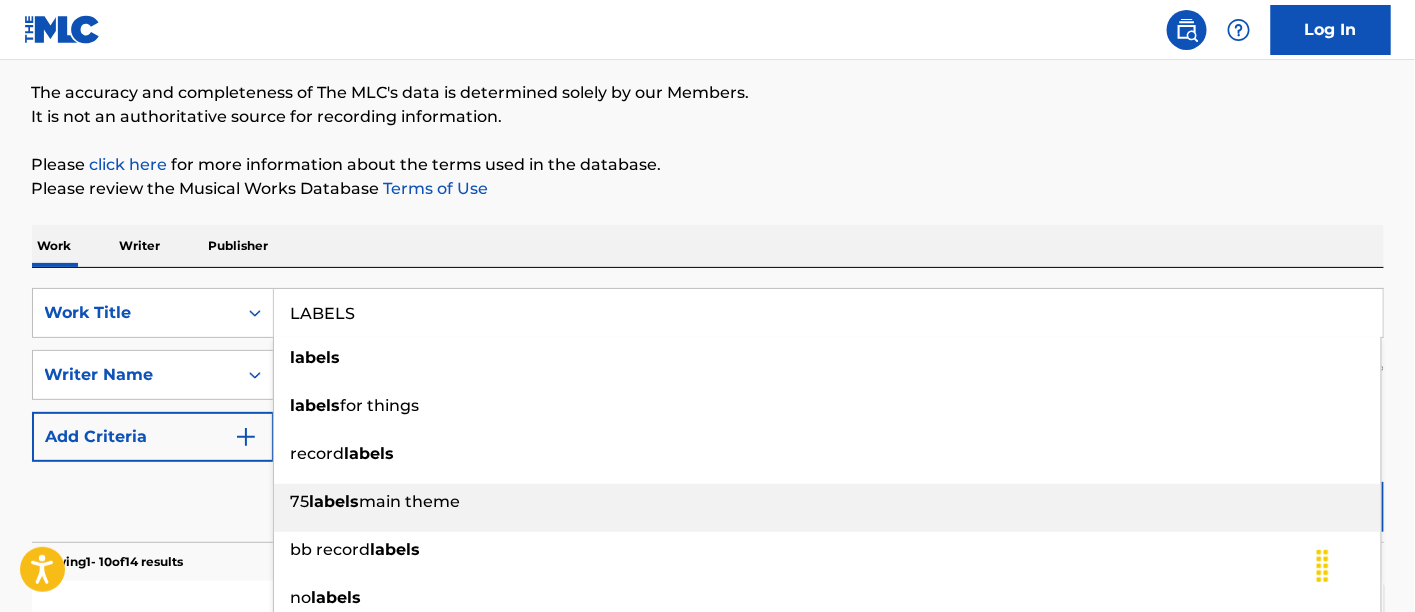 scroll, scrollTop: 222, scrollLeft: 0, axis: vertical 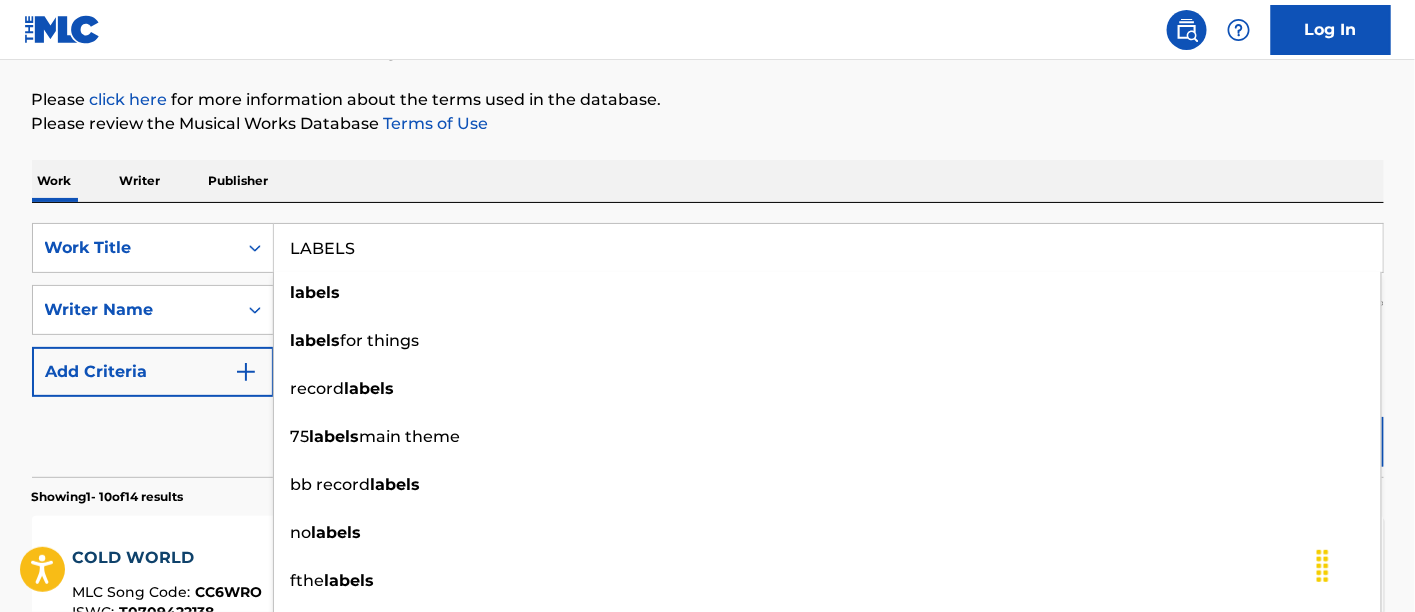 type on "LABELS" 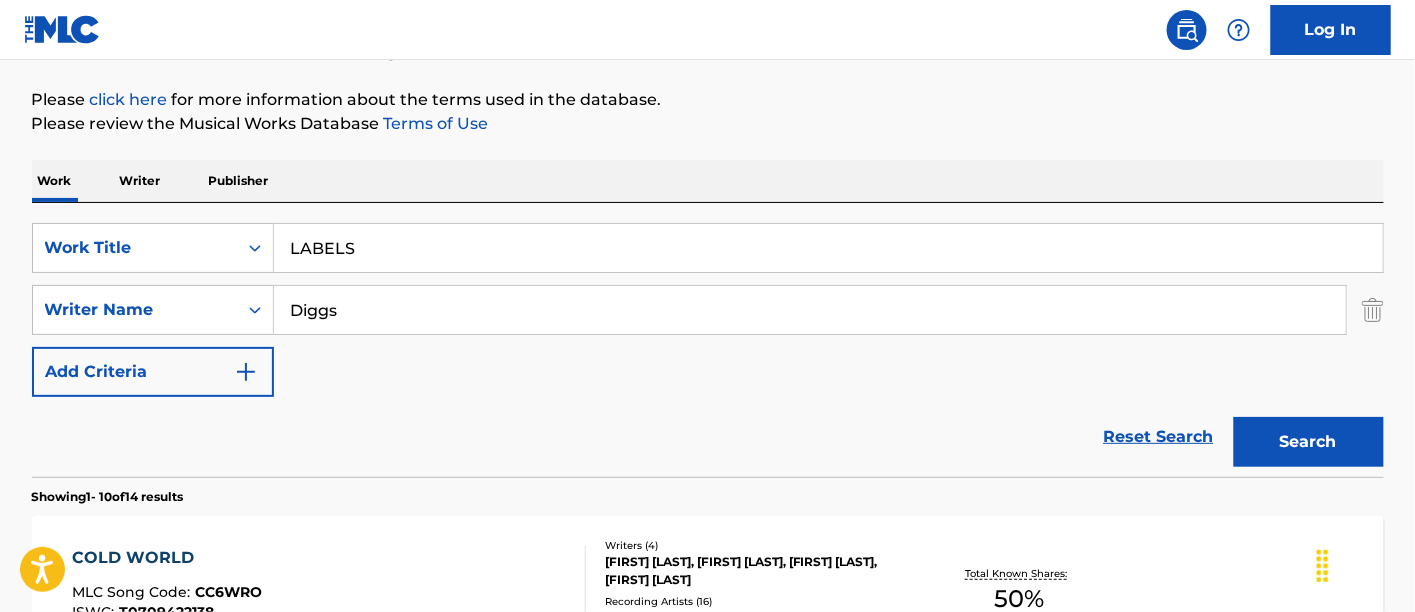 click on "The MLC Public Work Search The accuracy and completeness of The MLC's data is determined solely by our Members. It is not an authoritative source for recording information. Please click here for more information about the terms used in the database. Please review the Musical Works Database Terms of Use Work Writer Publisher SearchWithCriteria677ffd2c-d37f-4ef4-b8af-eefaae531b21 Work Title LABELS SearchWithCriteriaec8e810b-2d23-4709-92ab-bc9e52953cda Writer Name Diggs Add Criteria Reset Search Search Showing 1 - 10 of 14 results COLD WORLD MLC Song Code : CC6WRO ISWC : T0709422138 Writers ( 4 ) [FIRST] [LAST], [FIRST] [LAST], [FIRST] [LAST], [FIRST] [LAST] Recording Artists ( 16 ) GZA, GZA & INSPECTAH DECK, GZA;INSPECTAH DECK, GENIUS;GZA, GENIUS/GZA Total Known Shares: 50 % COLD WORLD MLC Song Code : CA3T8Q ISWC : T9273069719 Writers ( 2 ) [FIRST] [LAST], [FIRST] [LAST] Recording Artists ( 5 ) Total Known Shares: 100 % COLD WORLD (RAP-INCORPORATES "ROCKET LOVE/LOVE ME IN A SPECIAL WAY") : ISWC" at bounding box center (708, 1035) 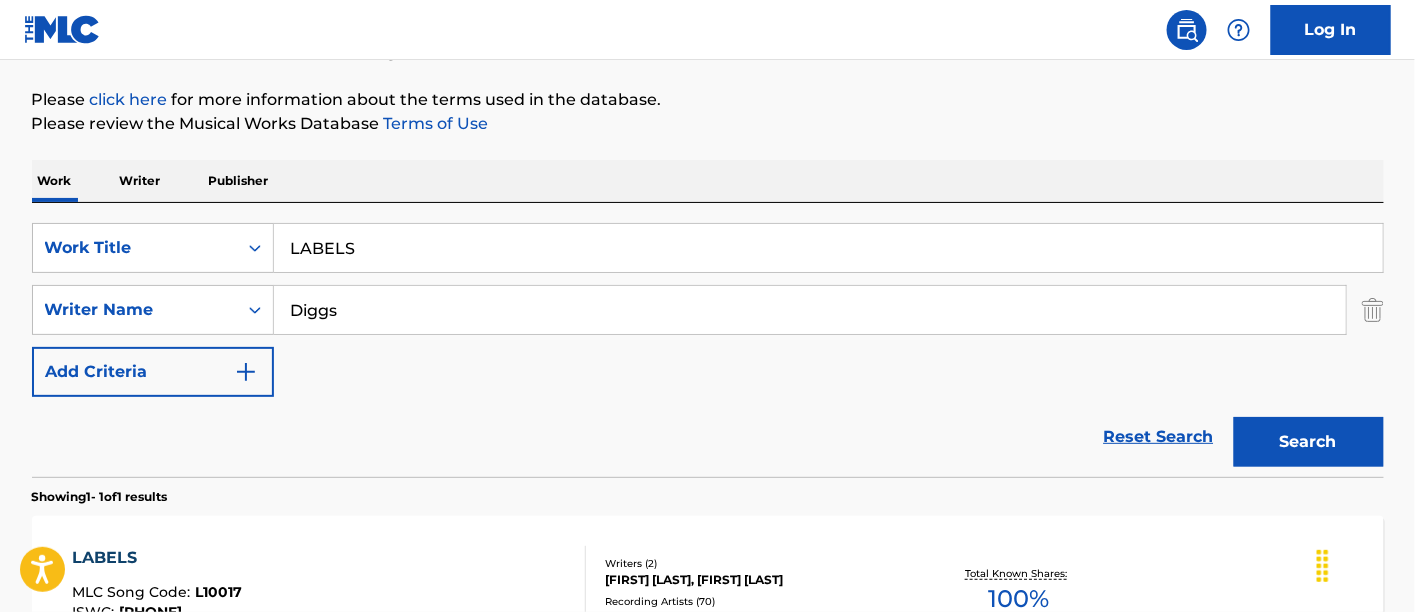 scroll, scrollTop: 475, scrollLeft: 0, axis: vertical 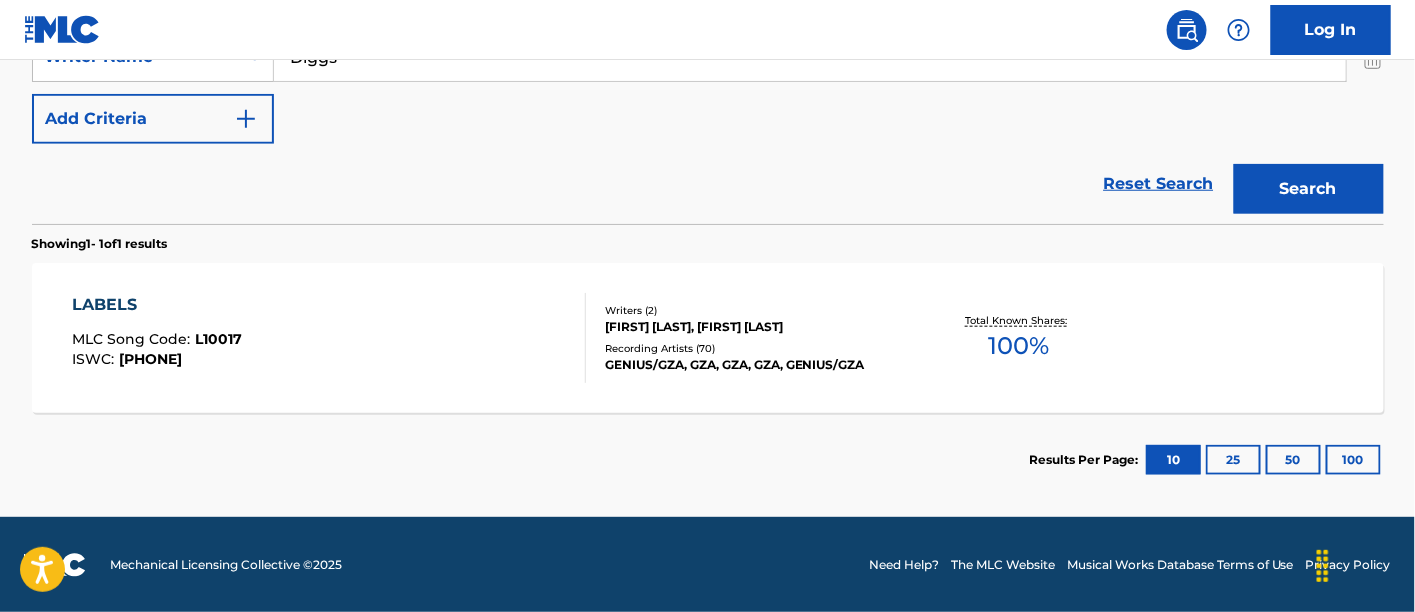 click on "[PHONE]" at bounding box center [150, 359] 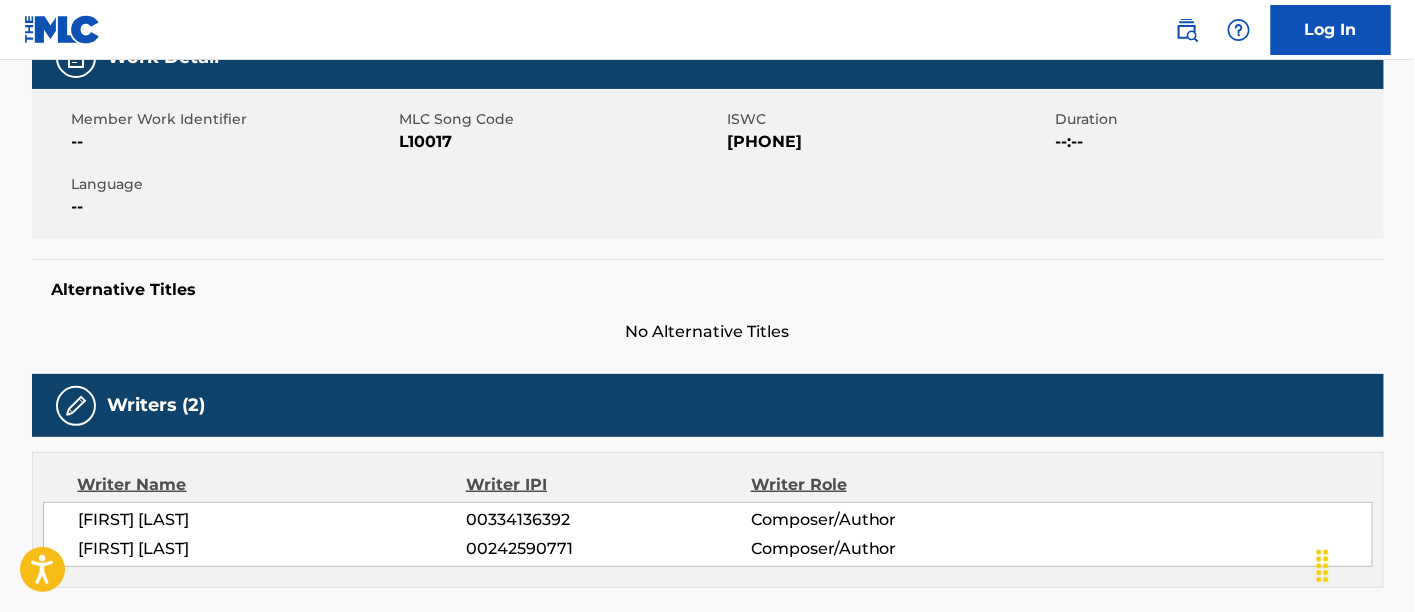scroll, scrollTop: 222, scrollLeft: 0, axis: vertical 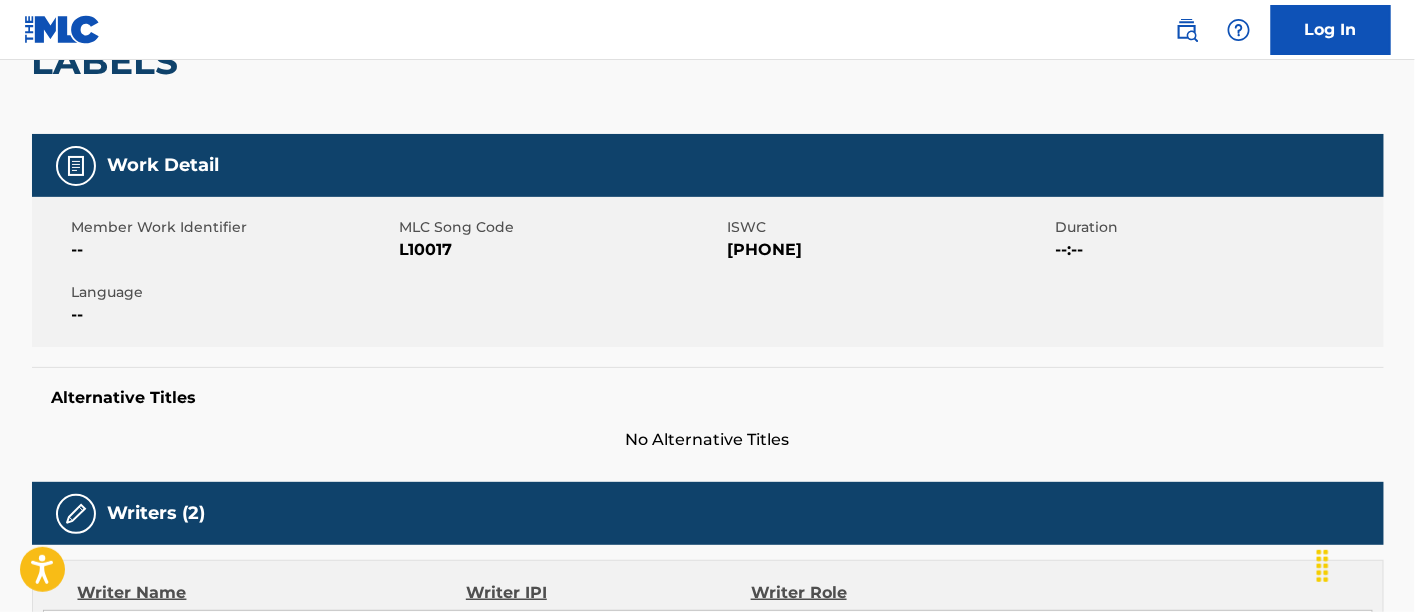 click on "L10017" at bounding box center [561, 250] 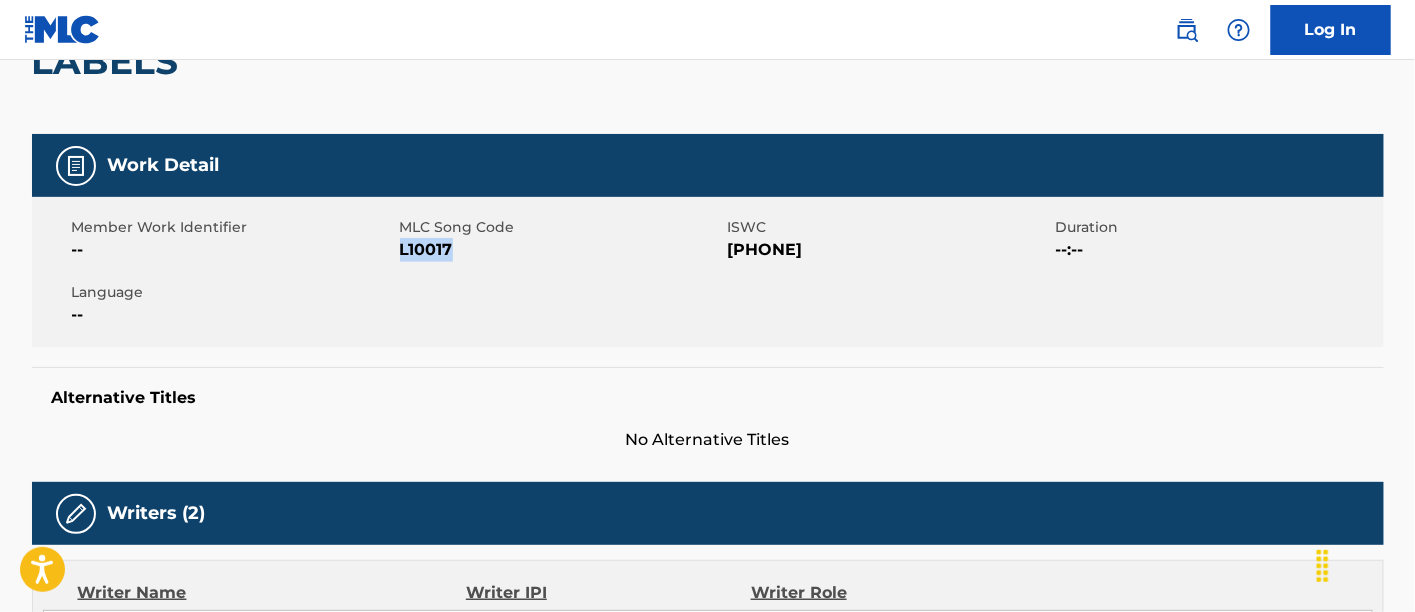 click on "L10017" at bounding box center [561, 250] 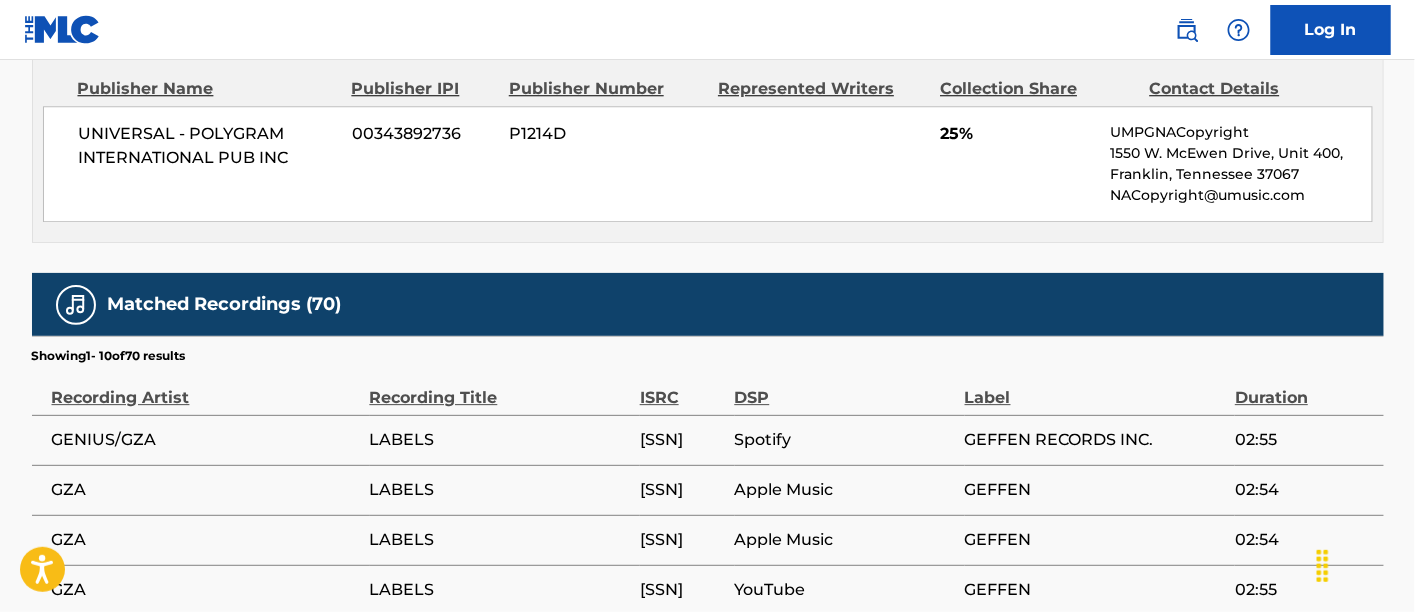 scroll, scrollTop: 2111, scrollLeft: 0, axis: vertical 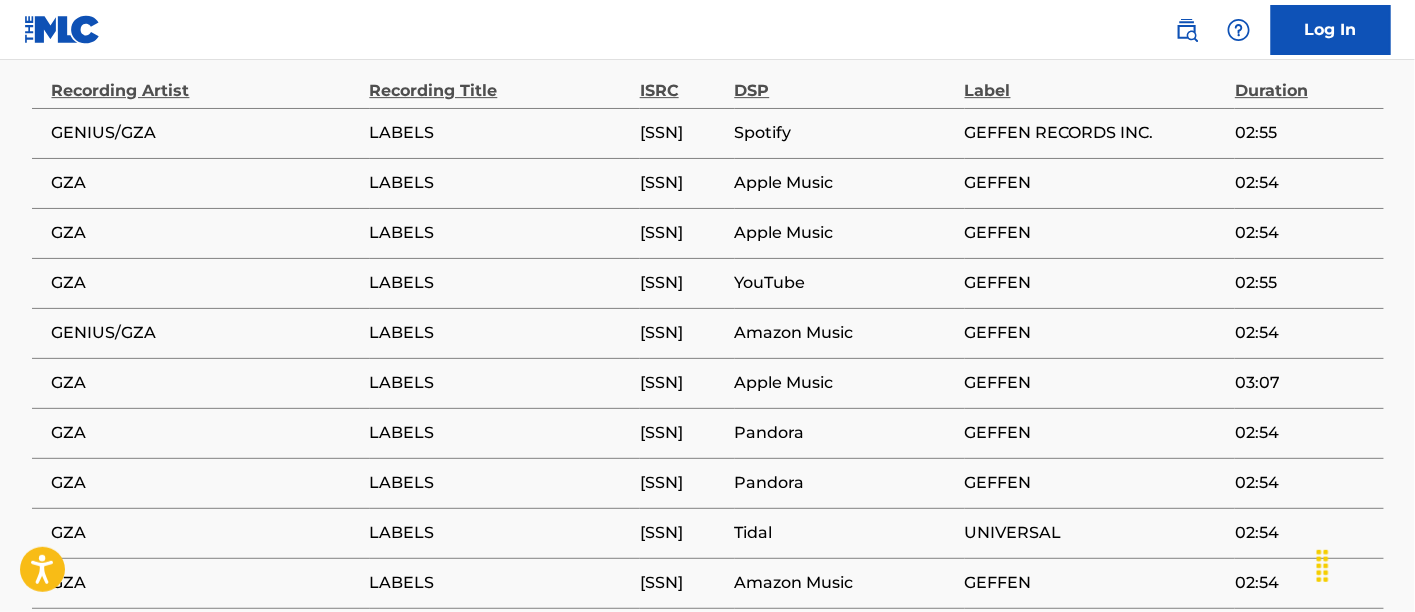 click on "[SSN]" at bounding box center (682, 133) 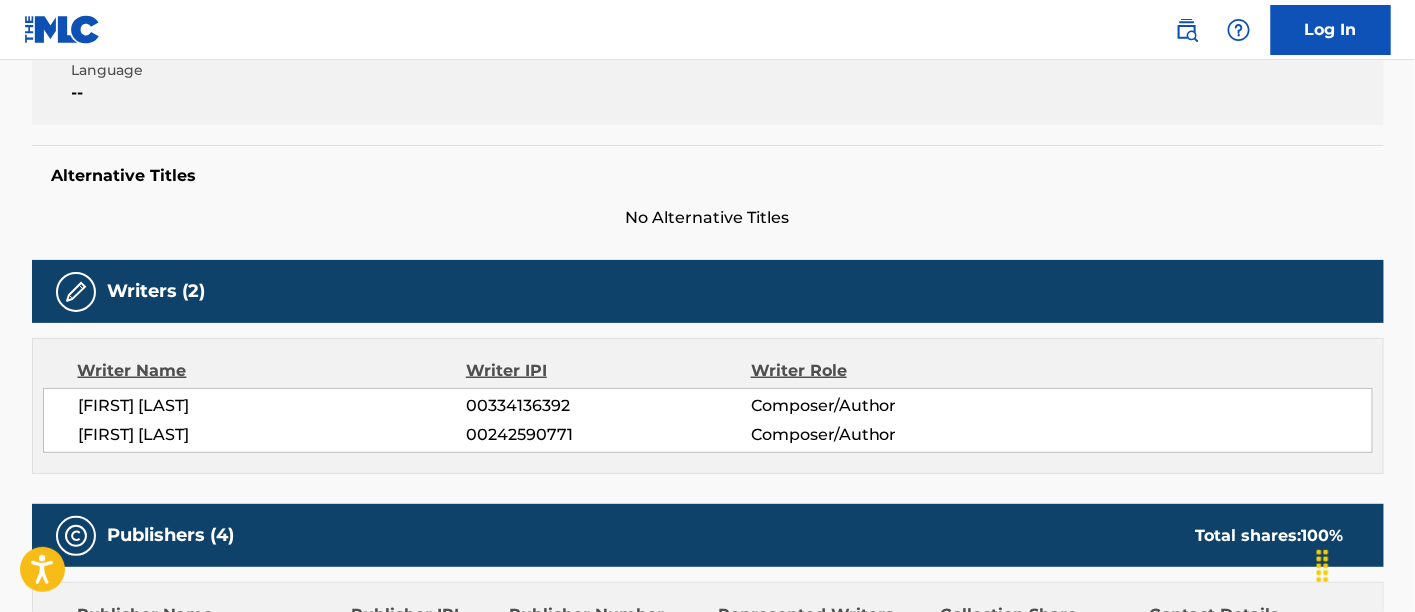 scroll, scrollTop: 0, scrollLeft: 0, axis: both 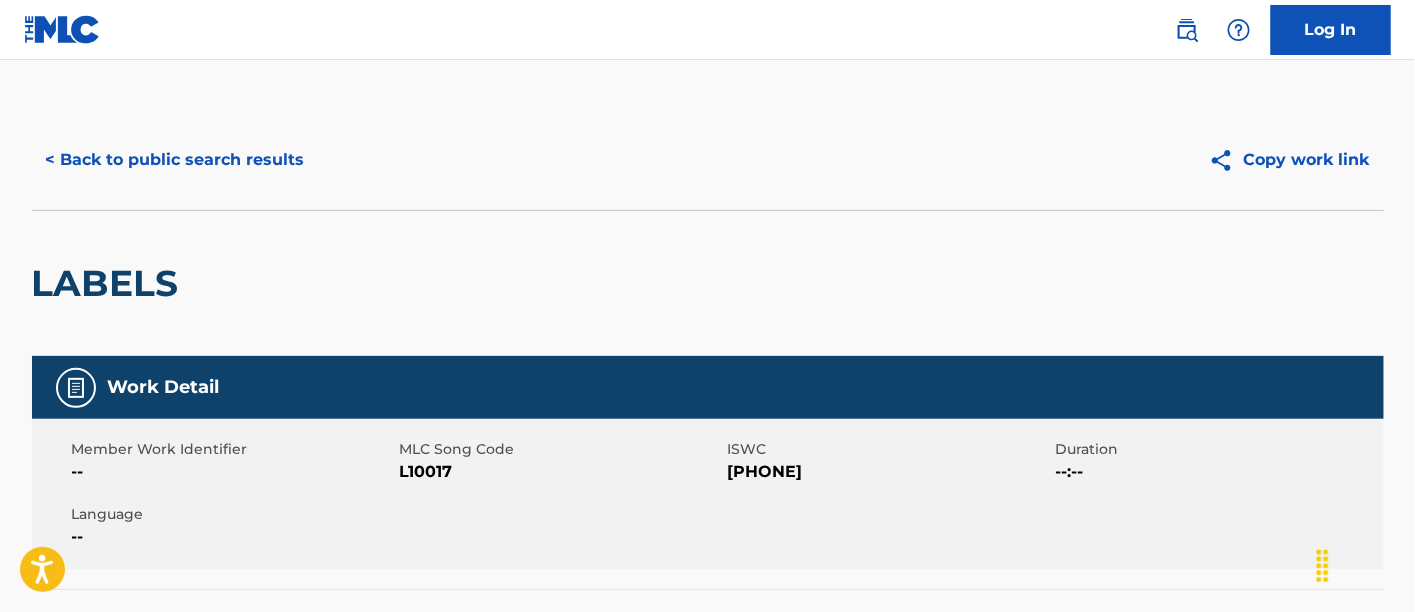 click on "< Back to public search results" at bounding box center (175, 160) 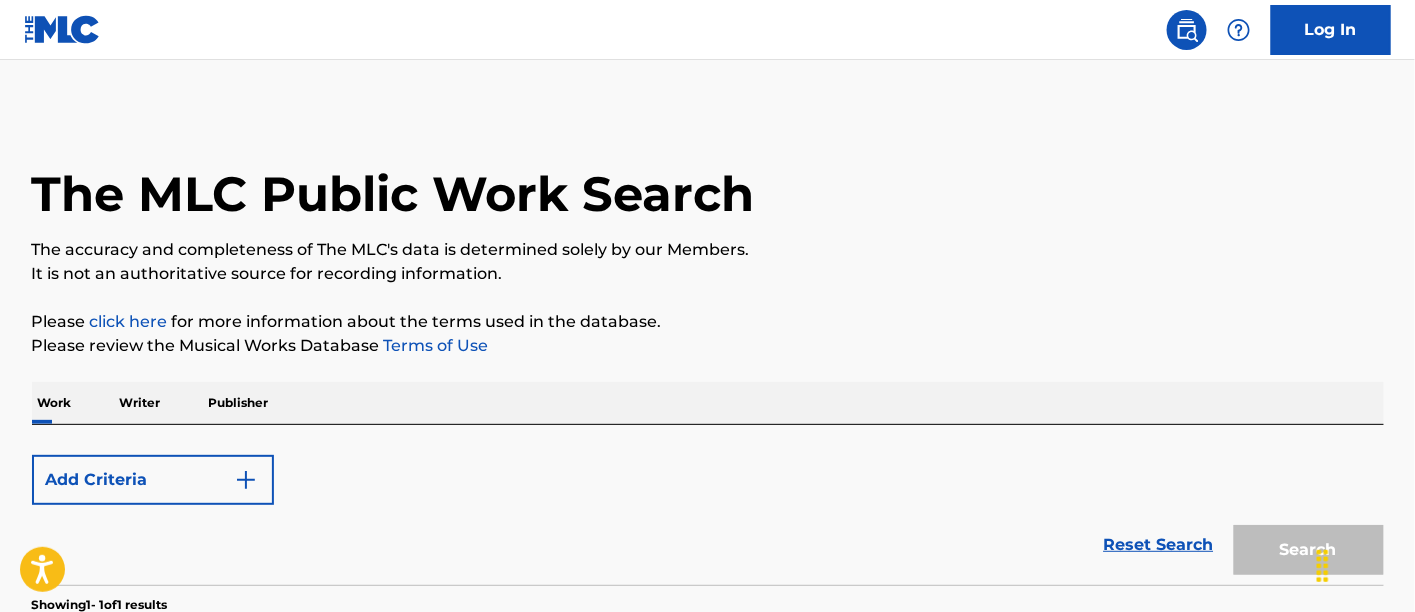 scroll, scrollTop: 361, scrollLeft: 0, axis: vertical 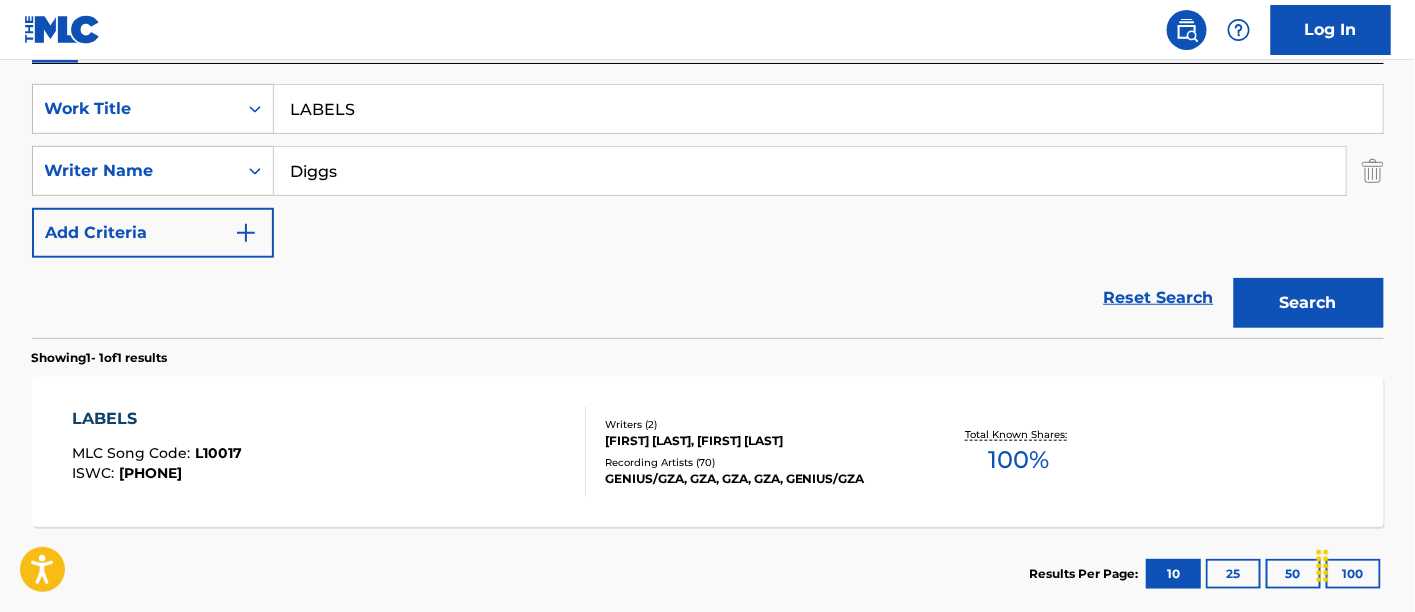 drag, startPoint x: 488, startPoint y: 108, endPoint x: 25, endPoint y: 77, distance: 464.03665 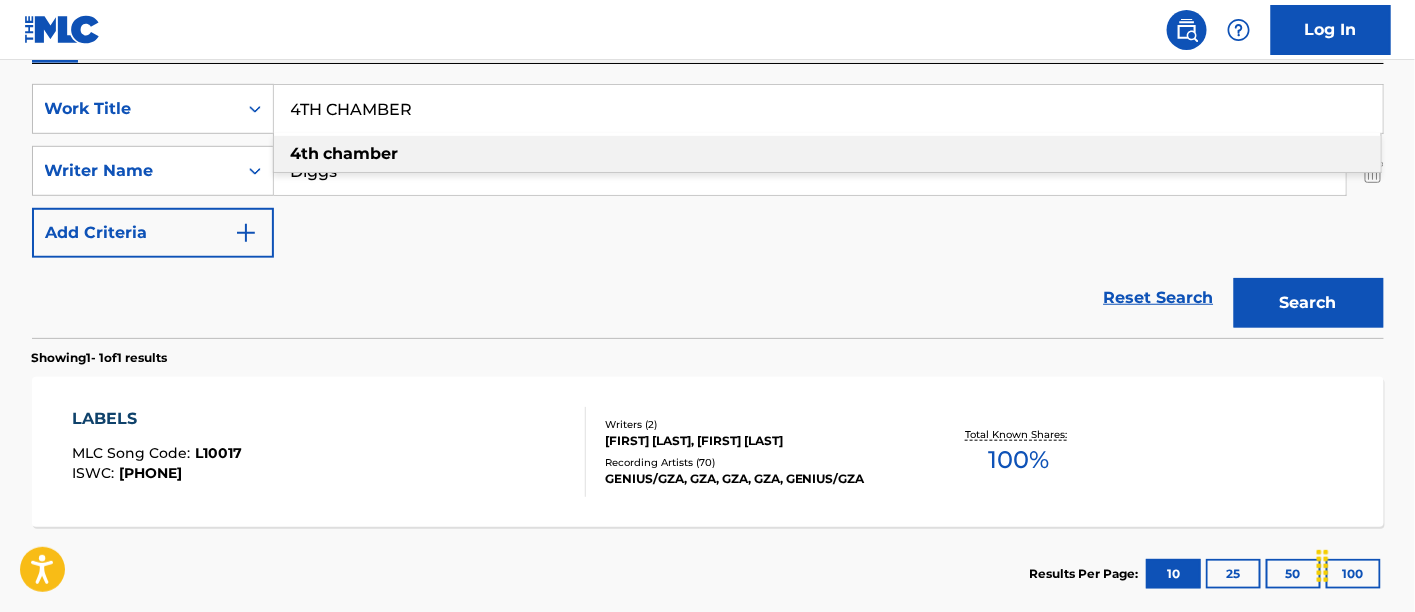 type on "4TH CHAMBER" 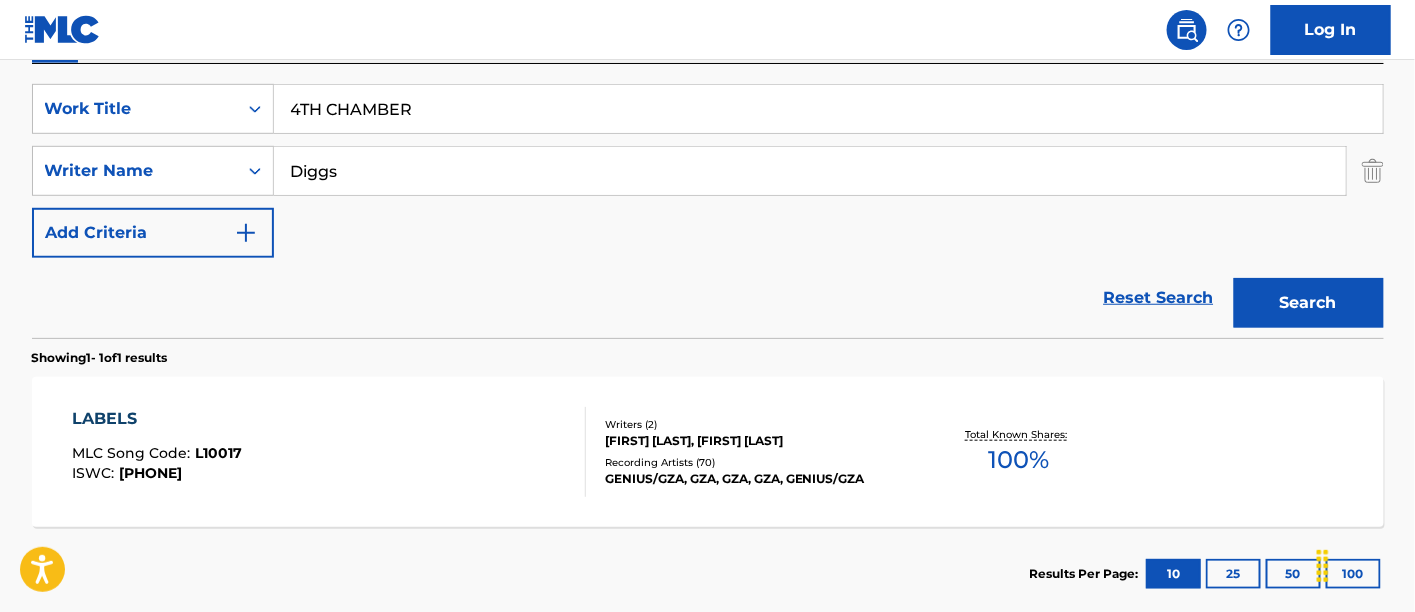 click on "Search" at bounding box center [1309, 303] 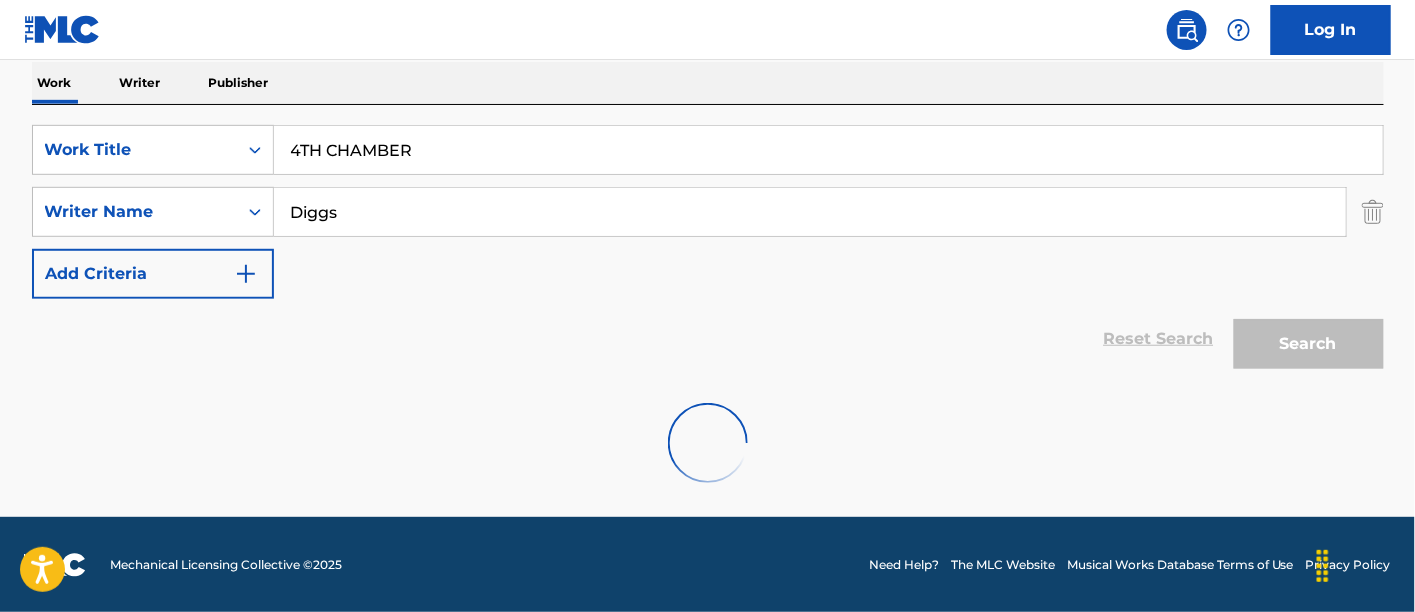 scroll, scrollTop: 361, scrollLeft: 0, axis: vertical 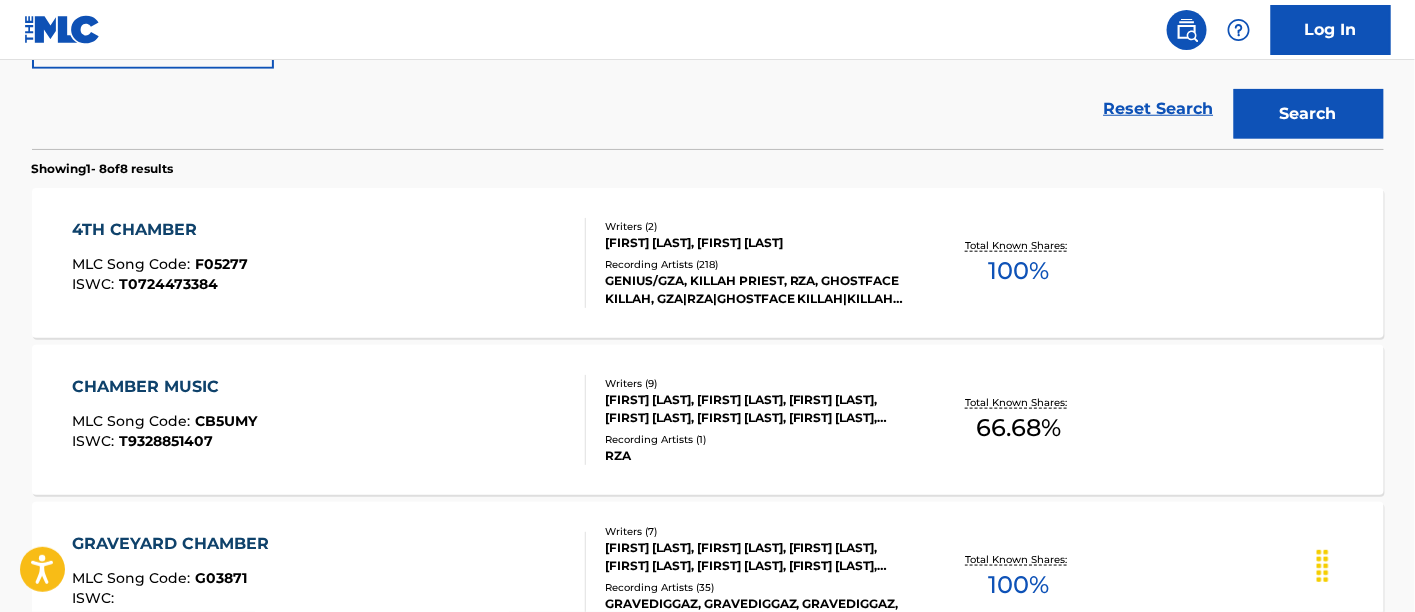 click on "Recording Artists ( 218 )" at bounding box center (756, 264) 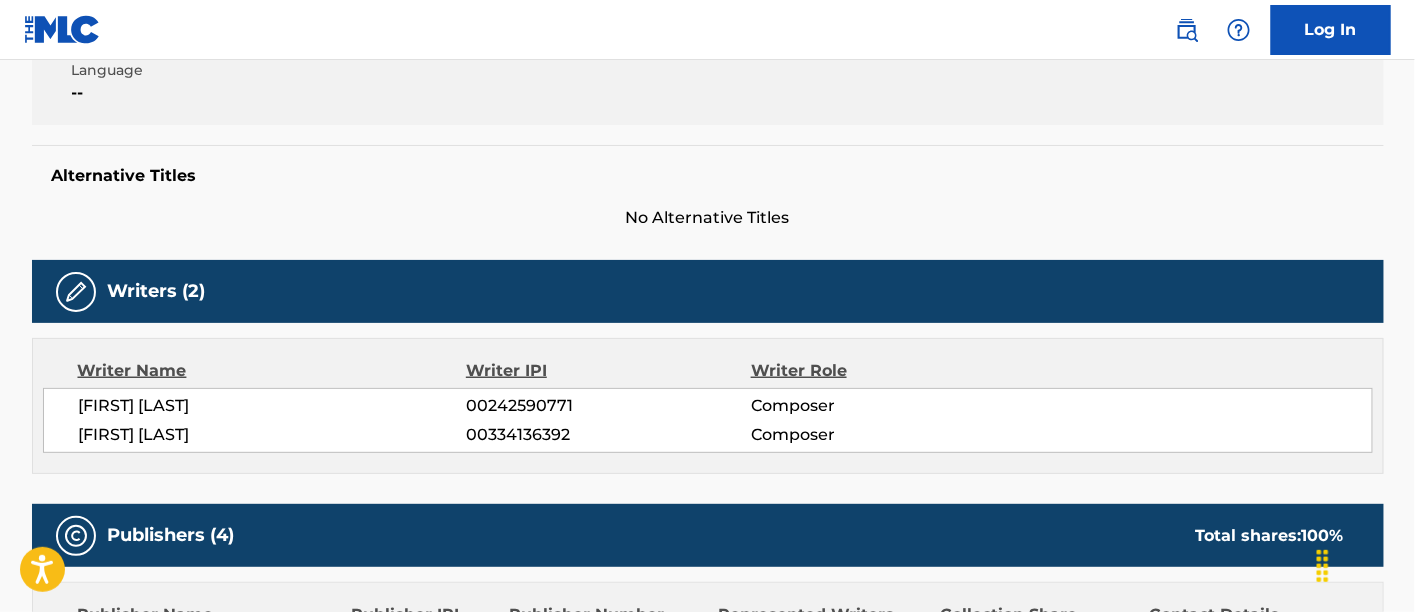 scroll, scrollTop: 222, scrollLeft: 0, axis: vertical 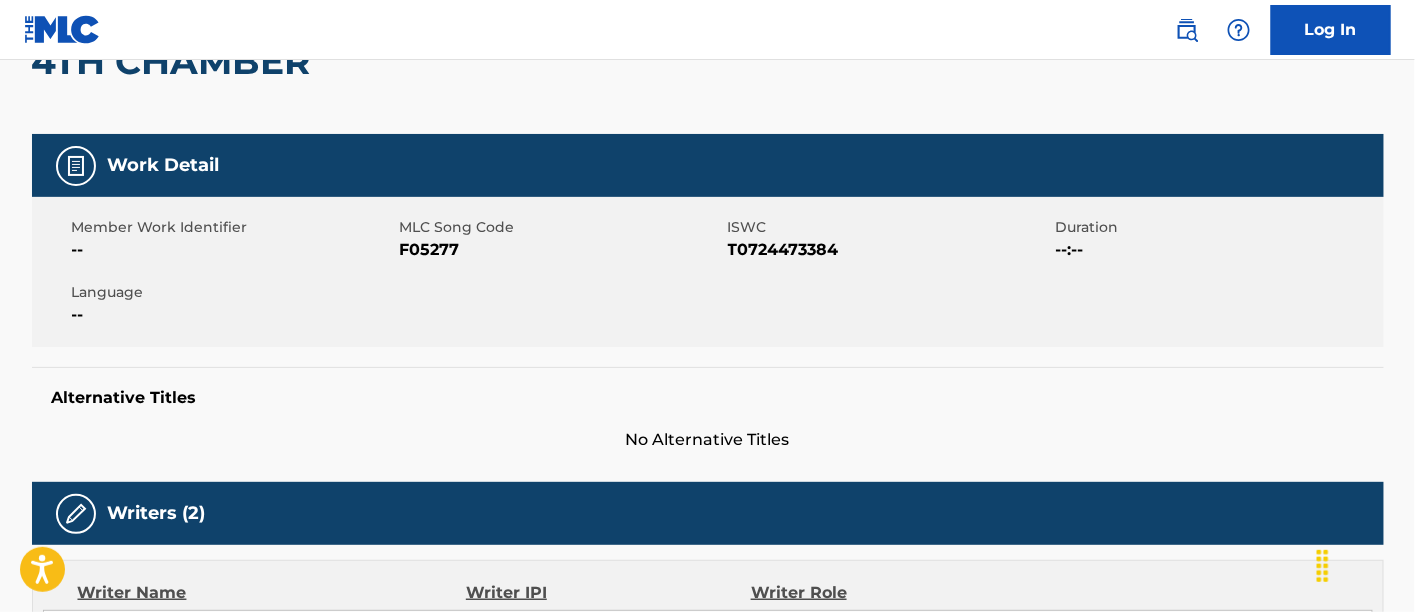 click on "F05277" at bounding box center (561, 250) 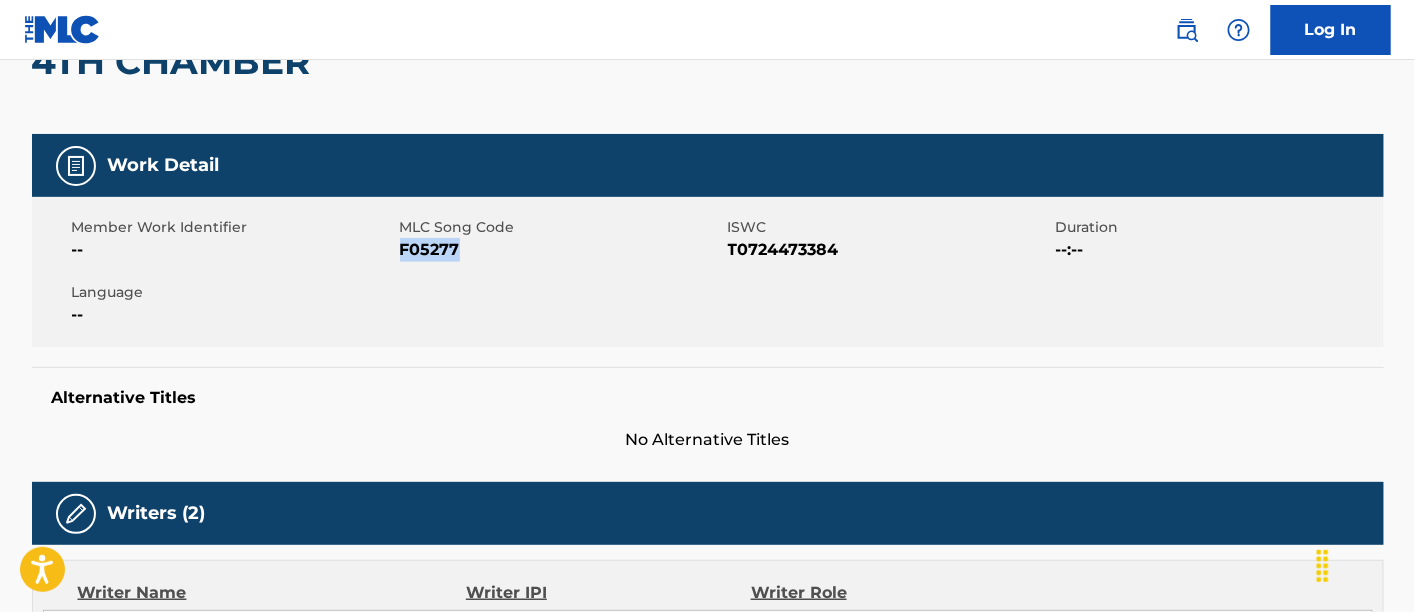 click on "F05277" at bounding box center [561, 250] 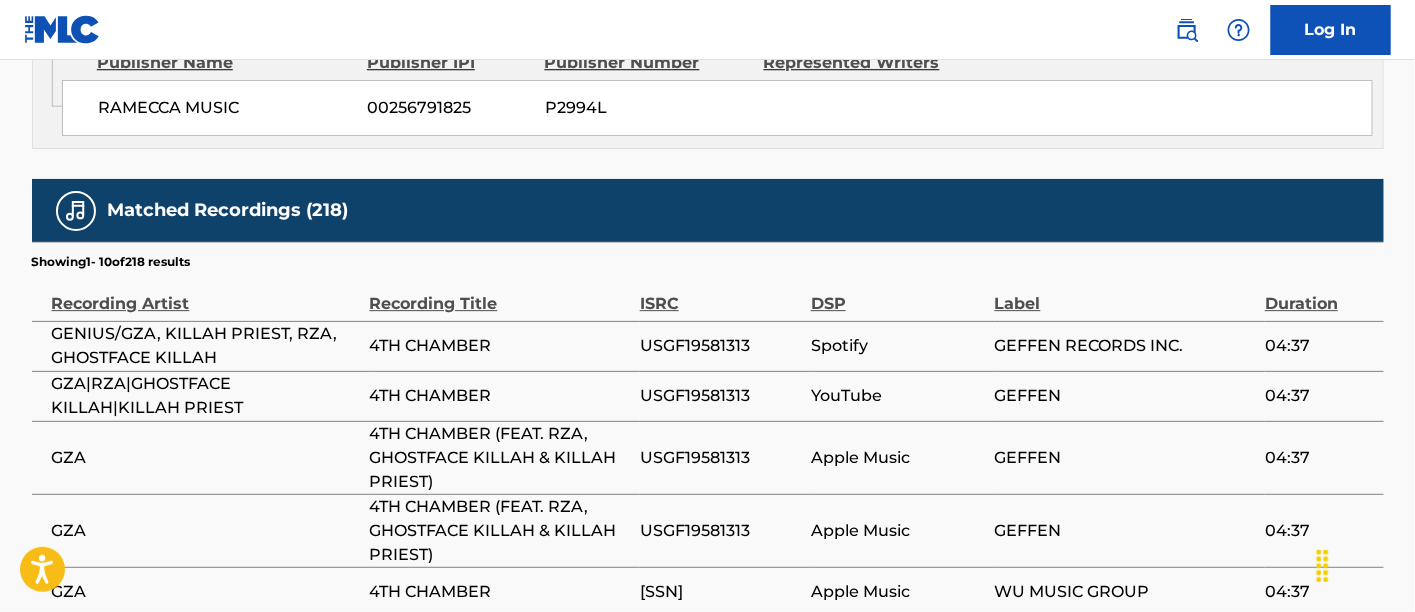 scroll, scrollTop: 1888, scrollLeft: 0, axis: vertical 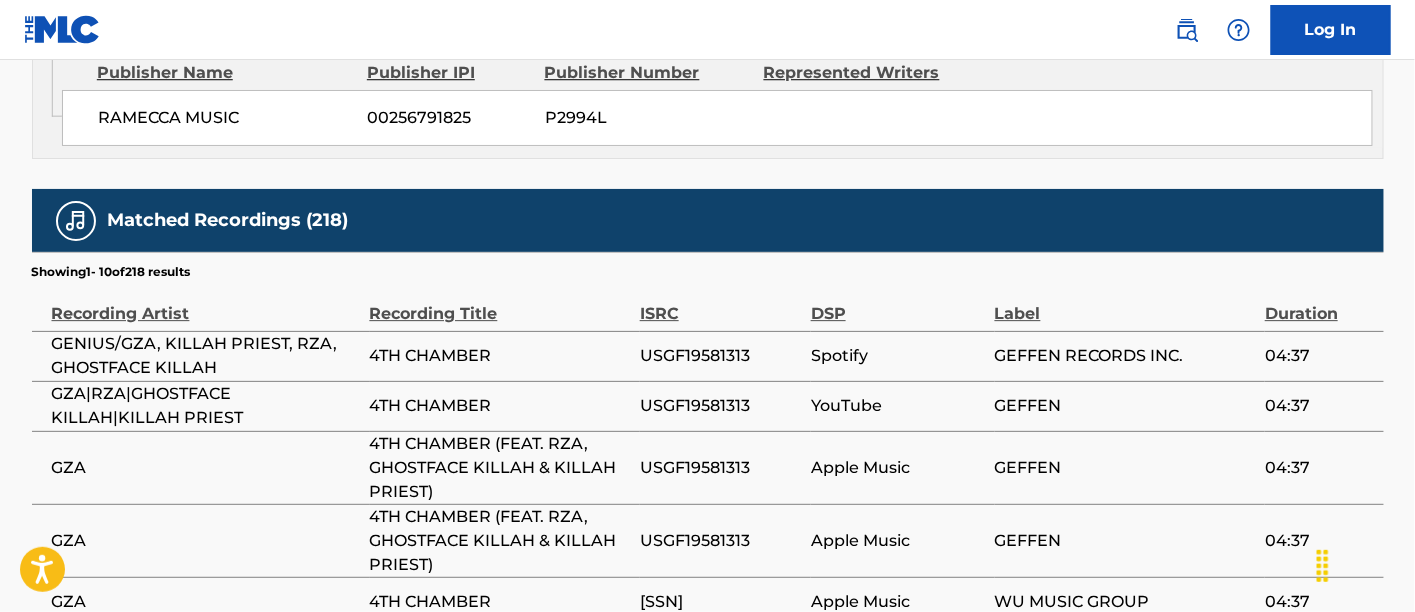 click on "USGF19581313" at bounding box center (720, 356) 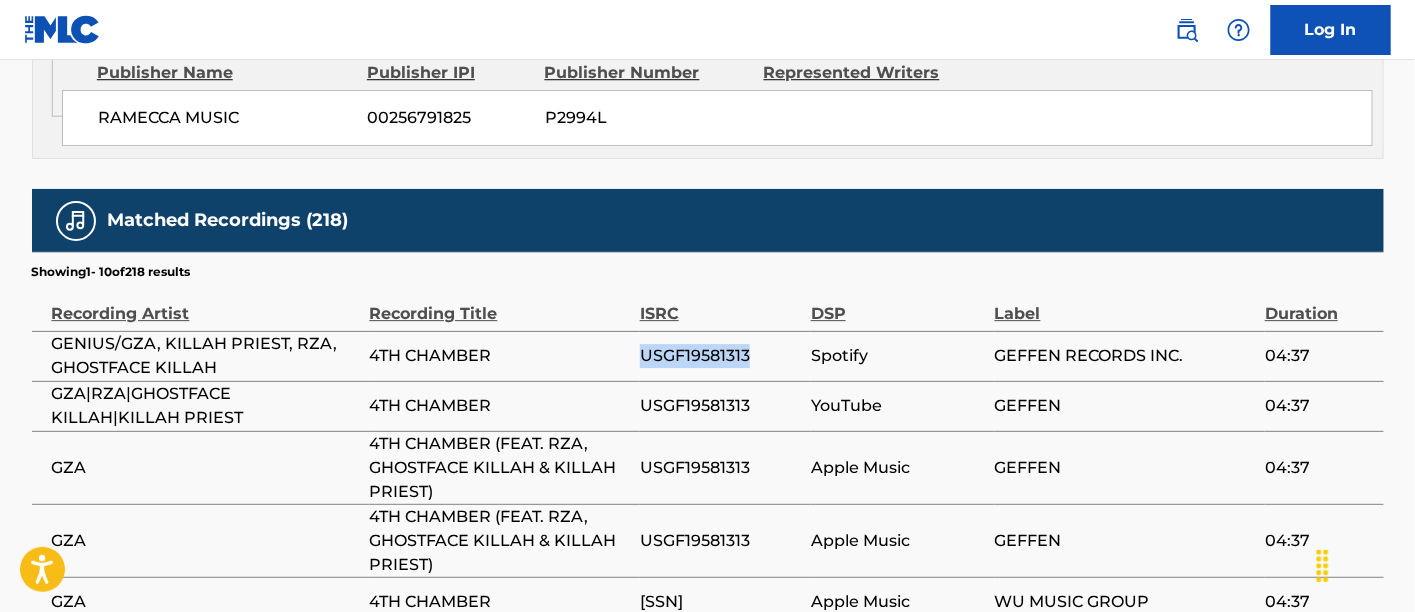 click on "USGF19581313" at bounding box center [720, 356] 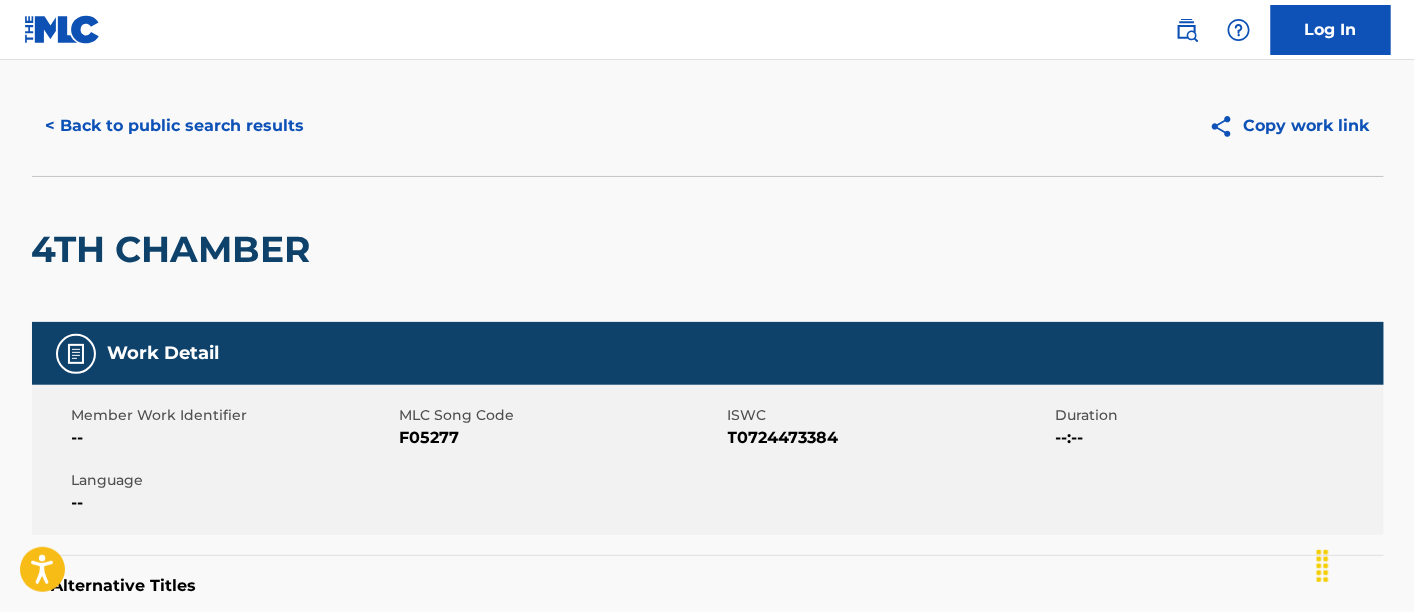 scroll, scrollTop: 0, scrollLeft: 0, axis: both 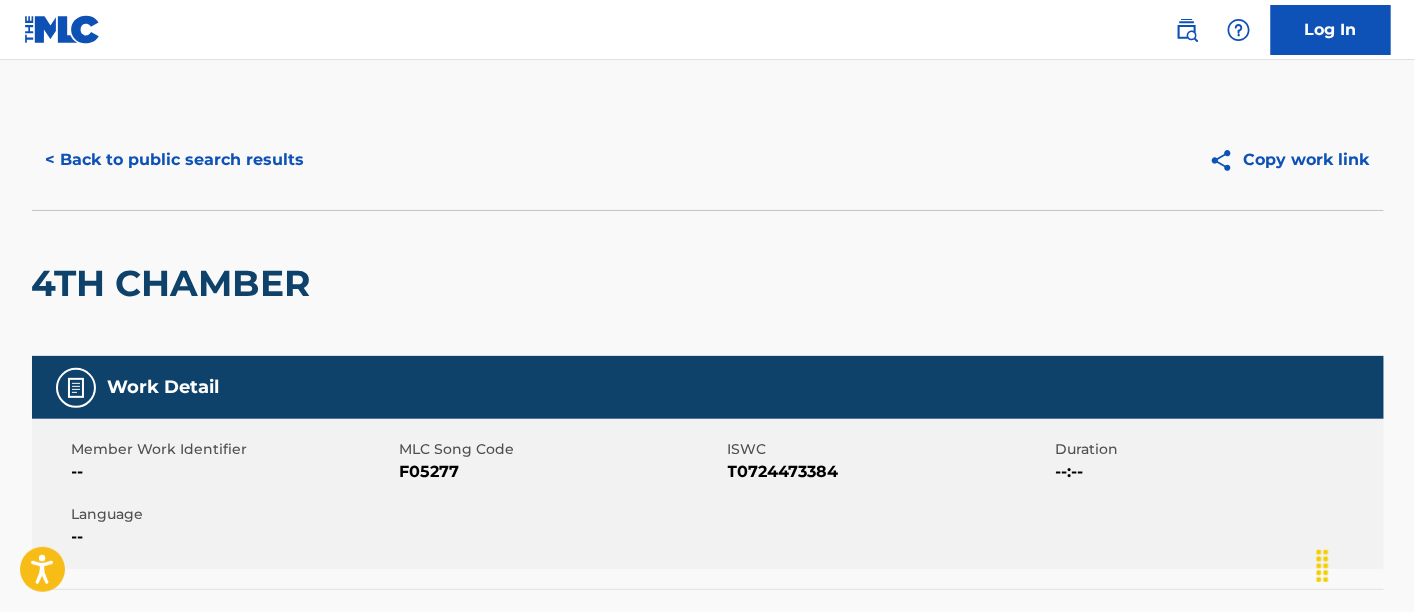 click on "< Back to public search results" at bounding box center [175, 160] 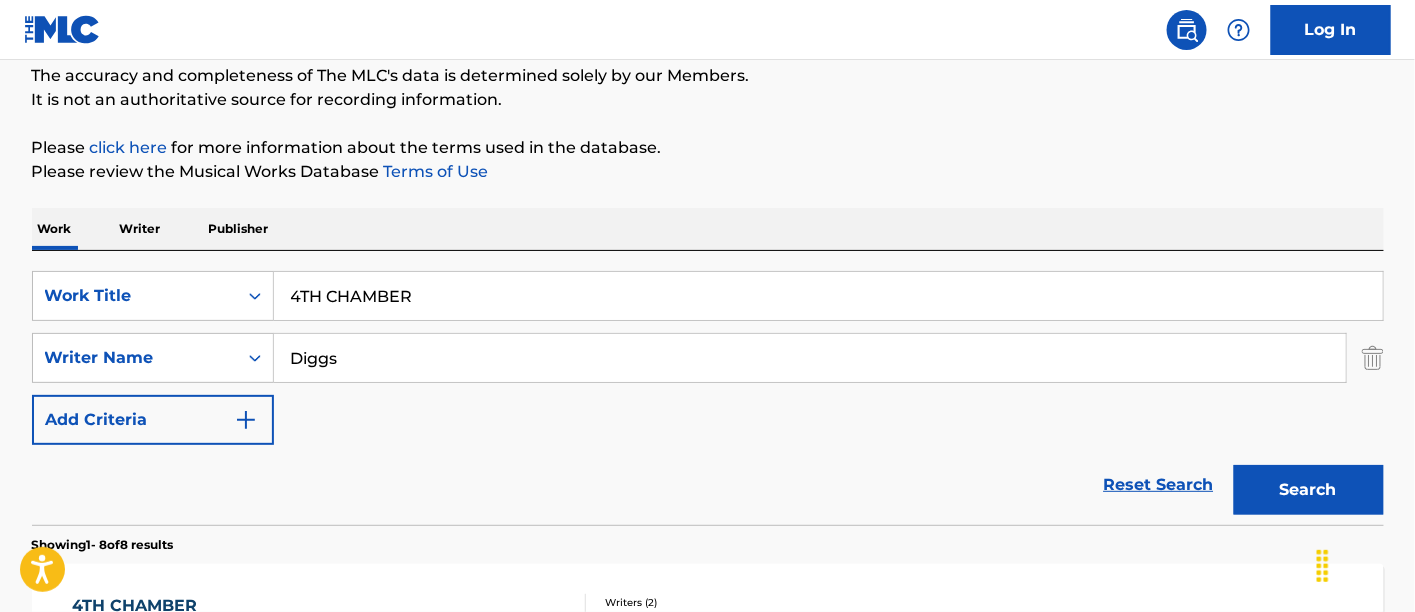scroll, scrollTop: 222, scrollLeft: 0, axis: vertical 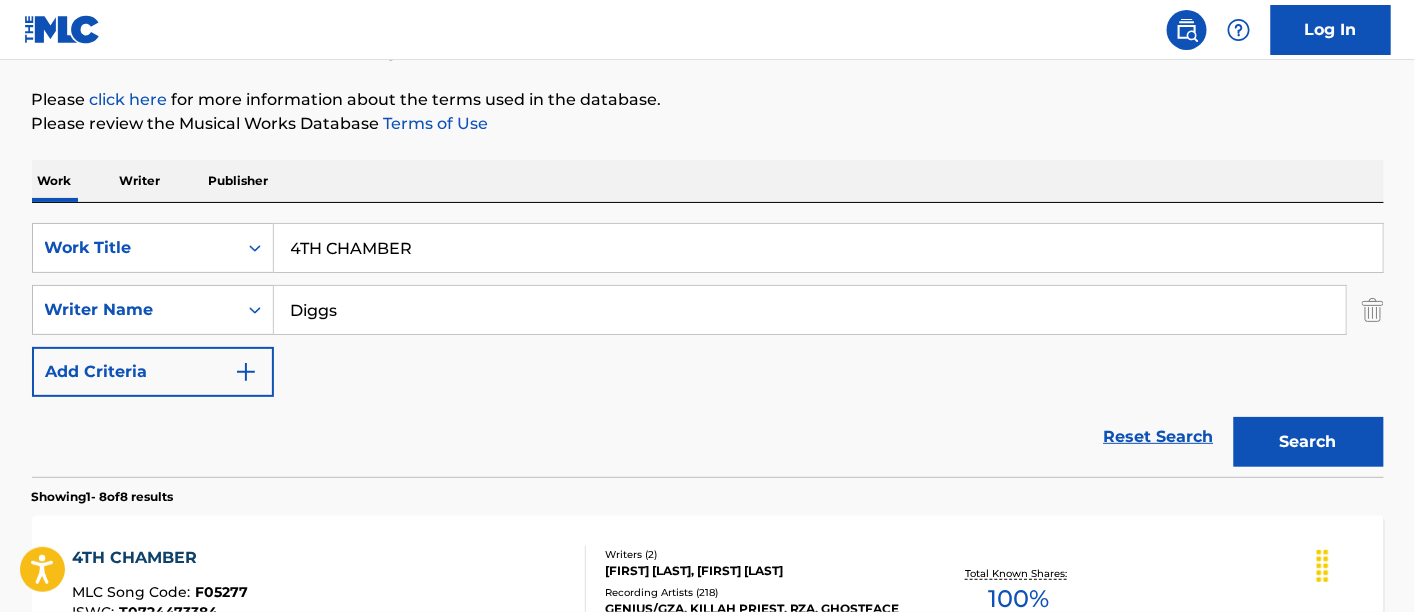 click on "4TH CHAMBER" at bounding box center (828, 248) 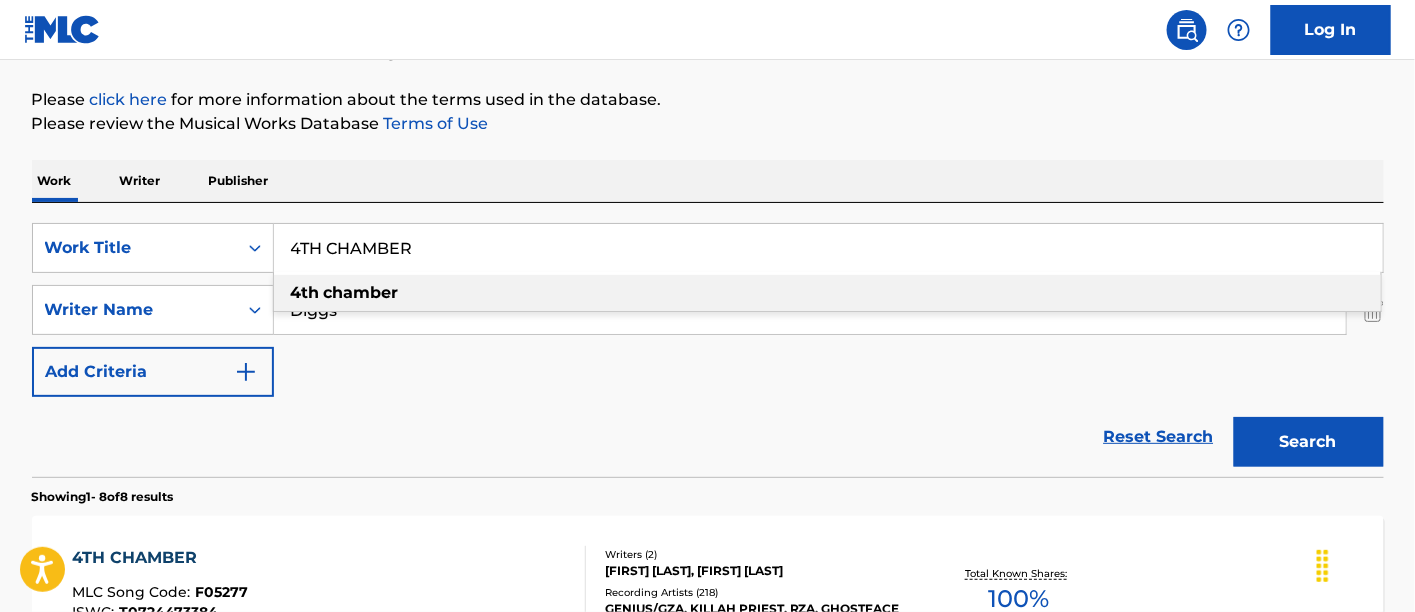 paste on "SHADOWBOXIN'" 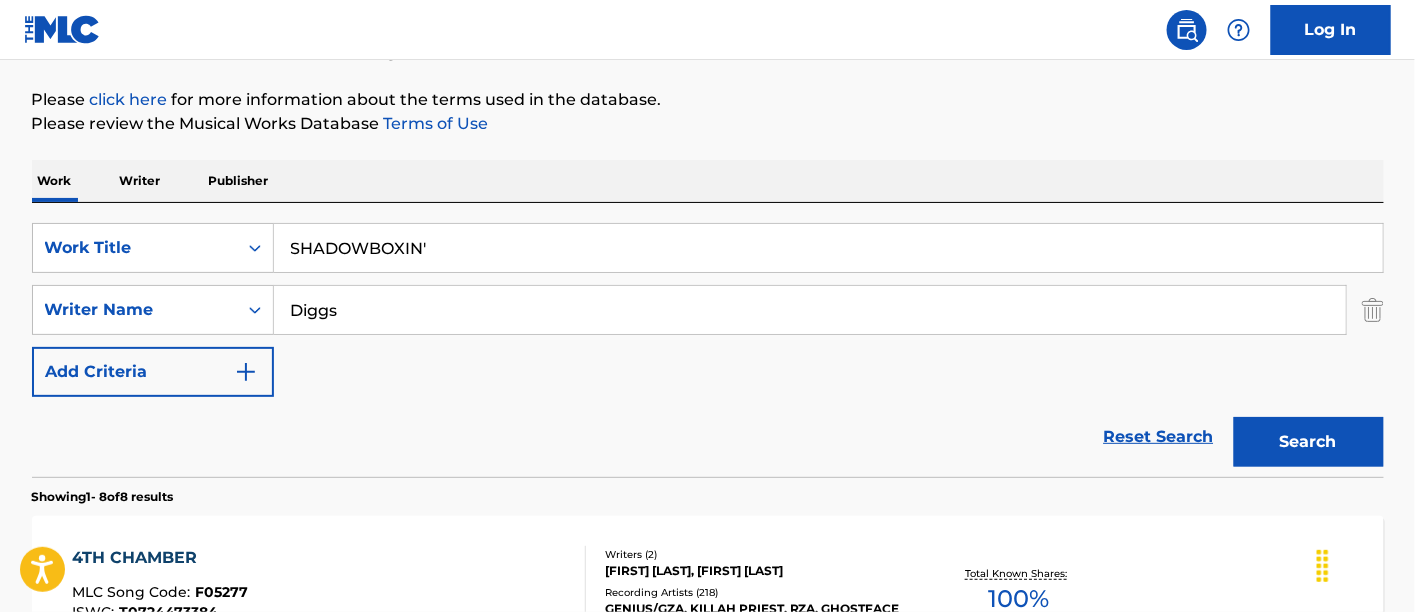 type on "SHADOWBOXIN'" 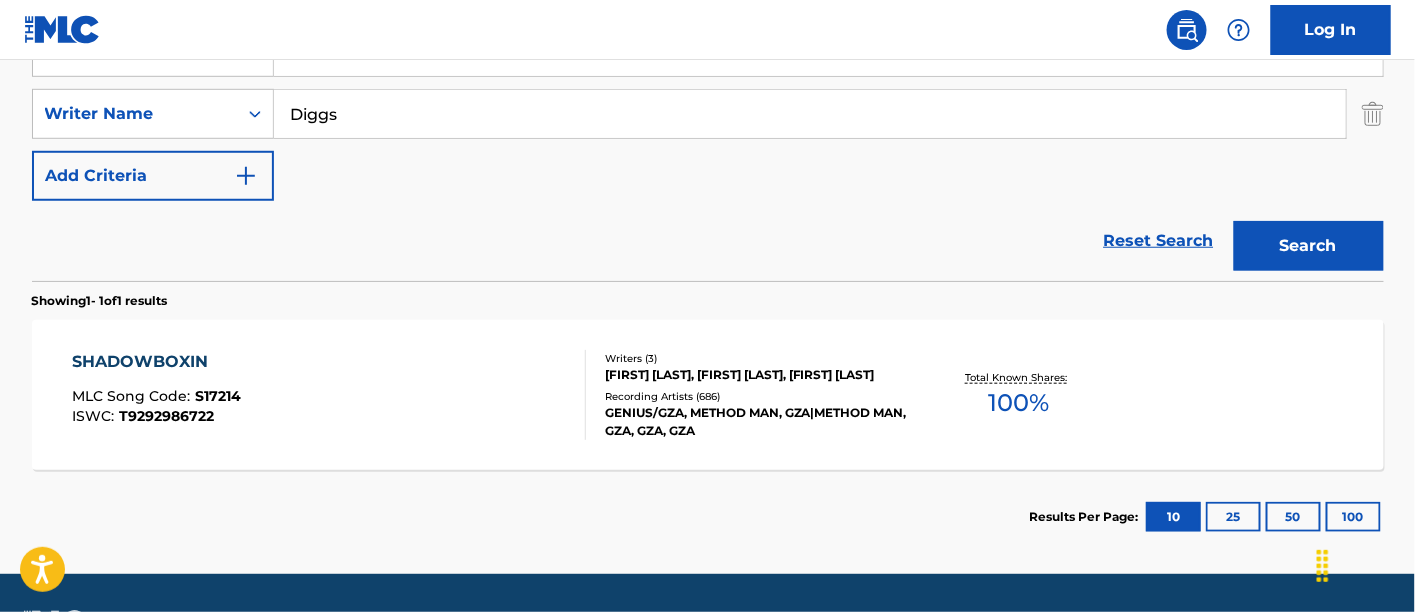 scroll, scrollTop: 475, scrollLeft: 0, axis: vertical 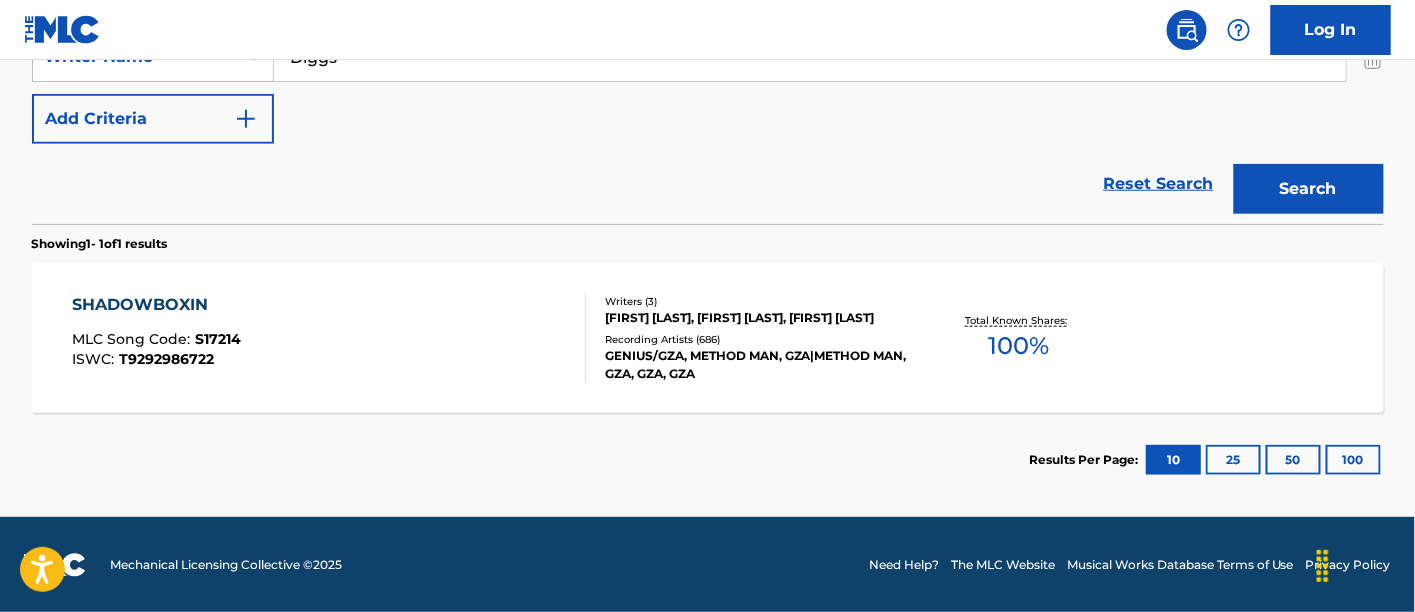 click on "SHADOWBOXIN MLC Song Code : S17214 ISWC : T9292986722 Writers ( 3 ) [FIRST] [LAST], [FIRST] [LAST], [FIRST] [LAST] Recording Artists ( 686 ) GENIUS/GZA, [FIRST] [LAST], GZA|[FIRST] [LAST], GZA, GZA, GZA Total Known Shares: 100 %" at bounding box center (708, 338) 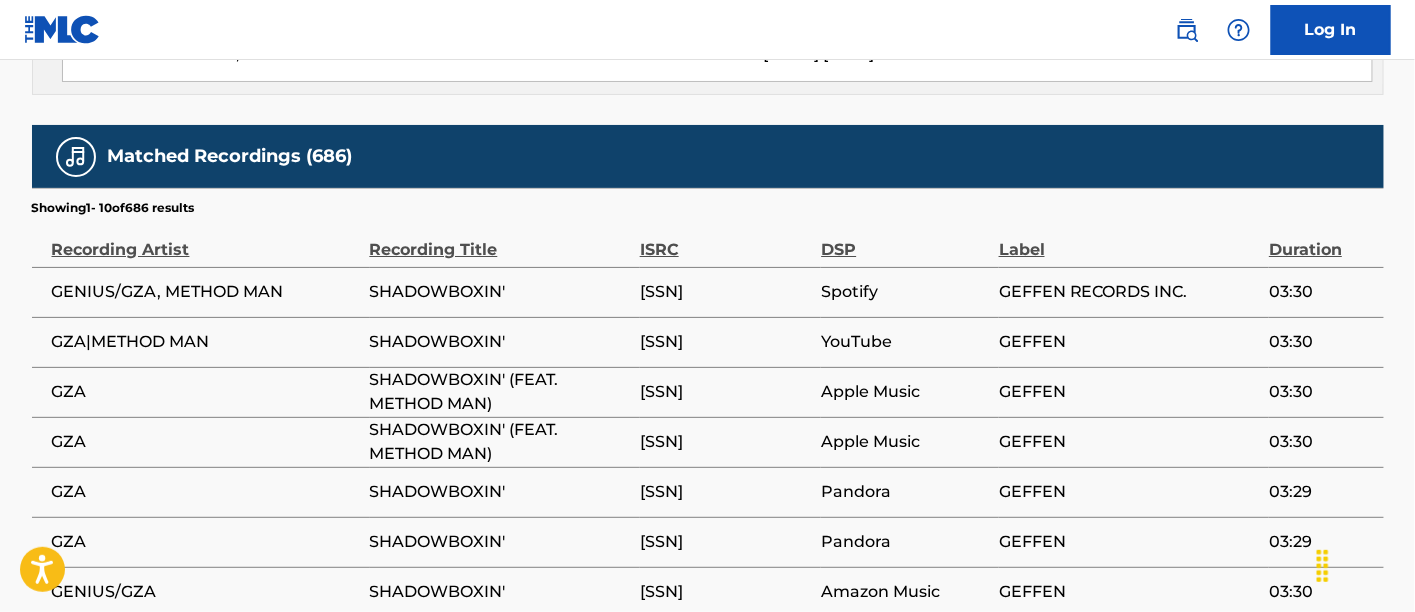 scroll, scrollTop: 2305, scrollLeft: 0, axis: vertical 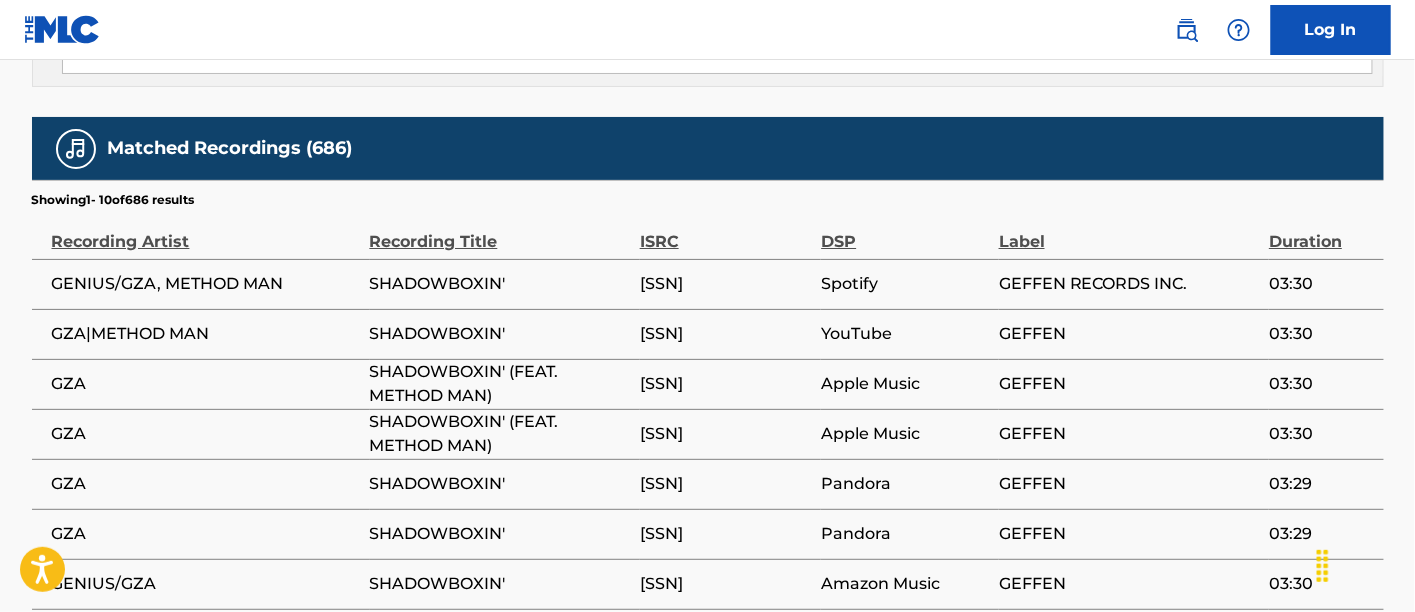 click on "[SSN]" at bounding box center [726, 284] 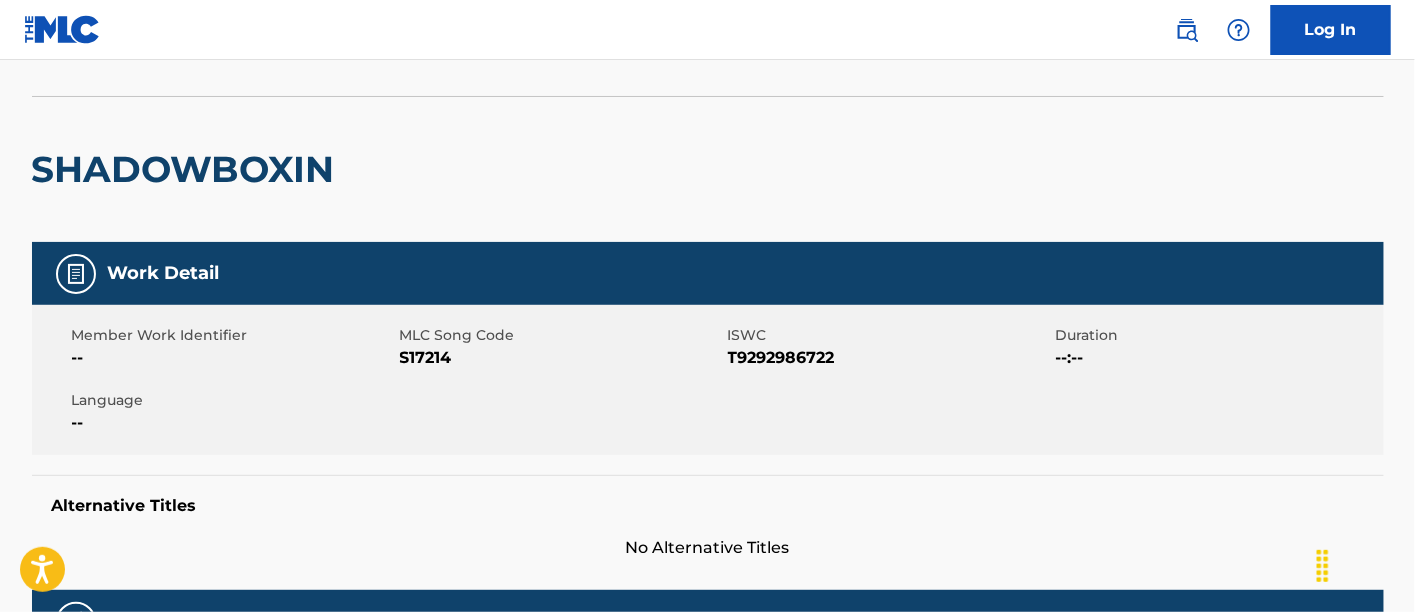 scroll, scrollTop: 222, scrollLeft: 0, axis: vertical 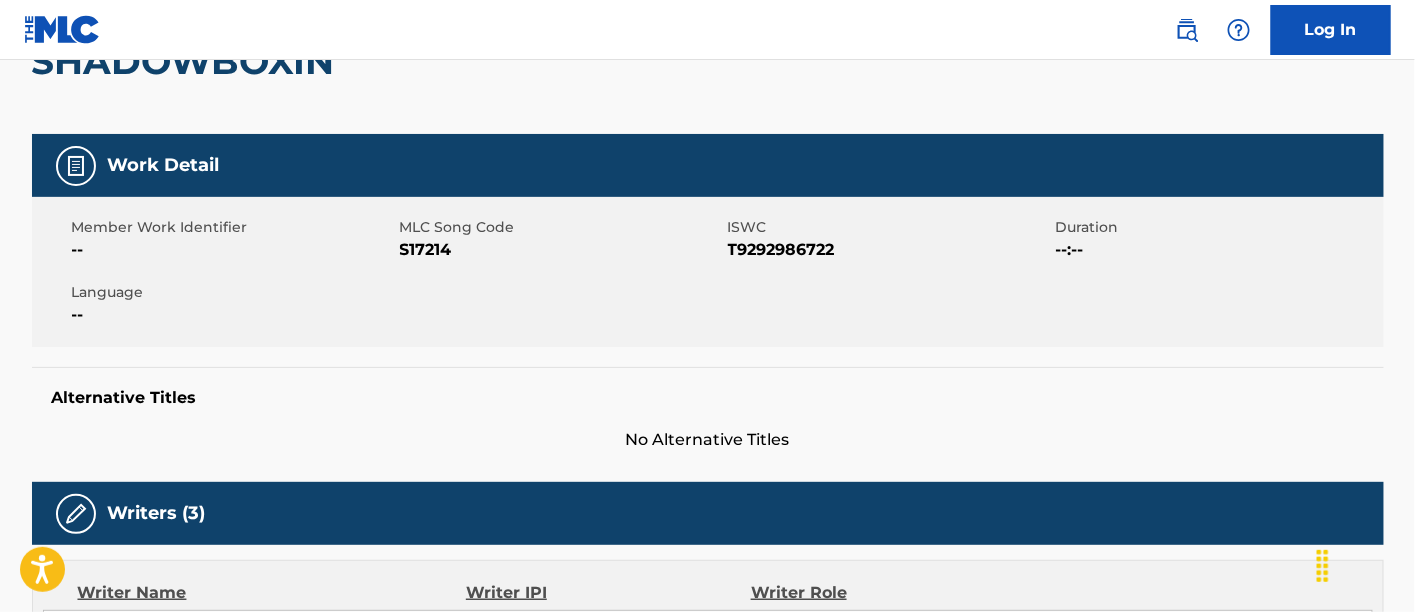 click on "S17214" at bounding box center (561, 250) 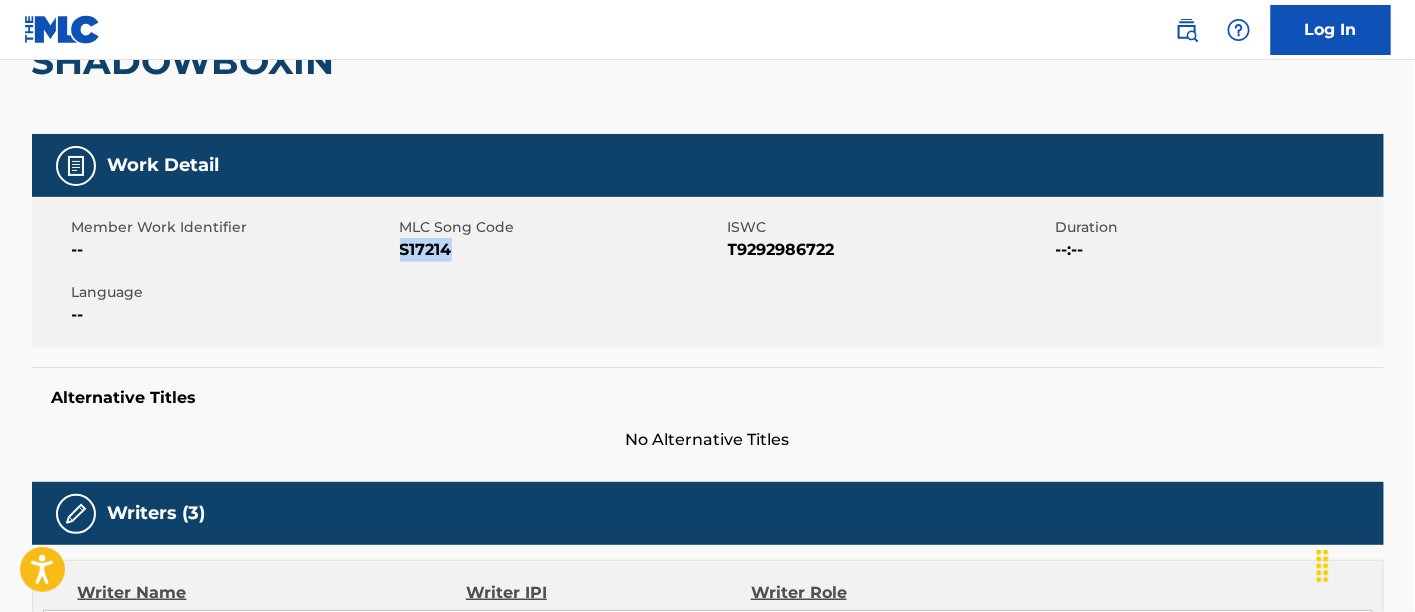 click on "S17214" at bounding box center (561, 250) 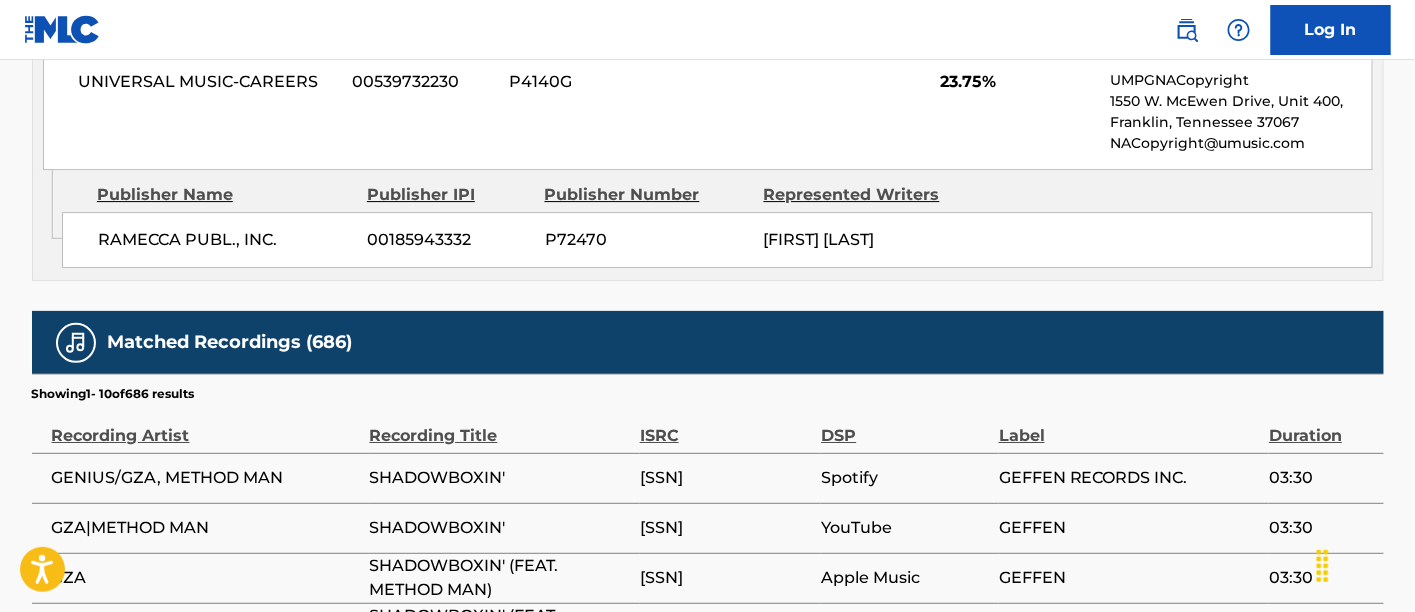 scroll, scrollTop: 2222, scrollLeft: 0, axis: vertical 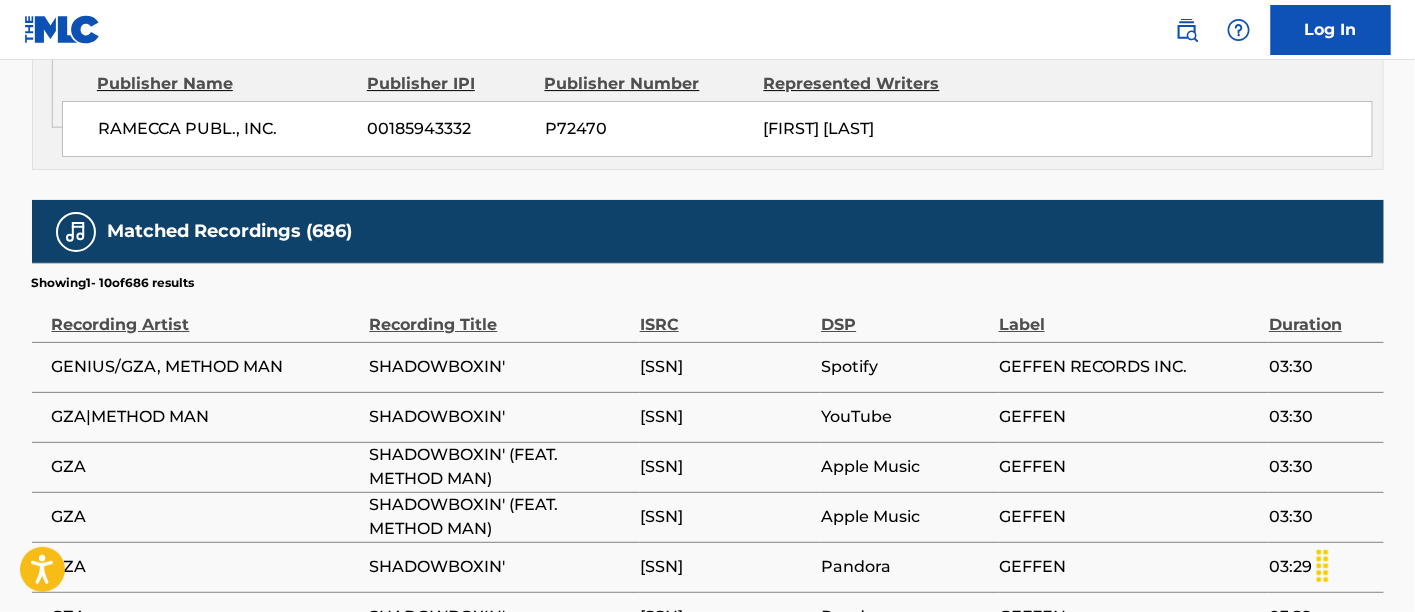 click on "[SSN]" at bounding box center [726, 367] 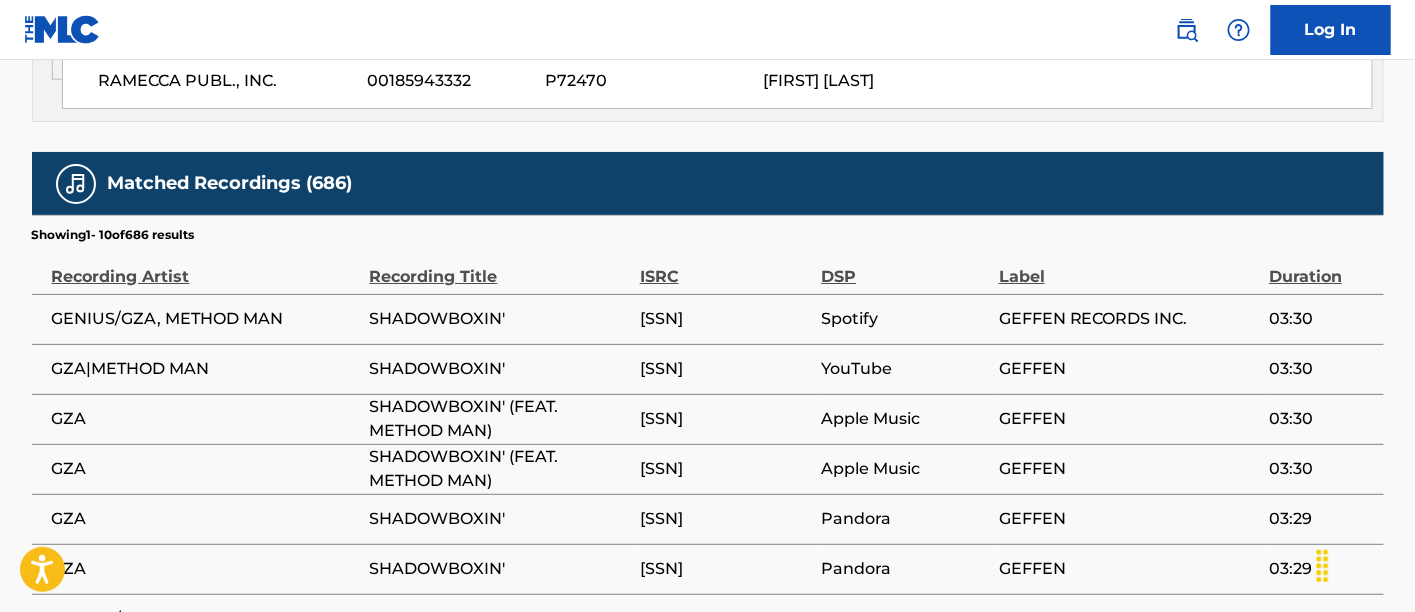 scroll, scrollTop: 2222, scrollLeft: 0, axis: vertical 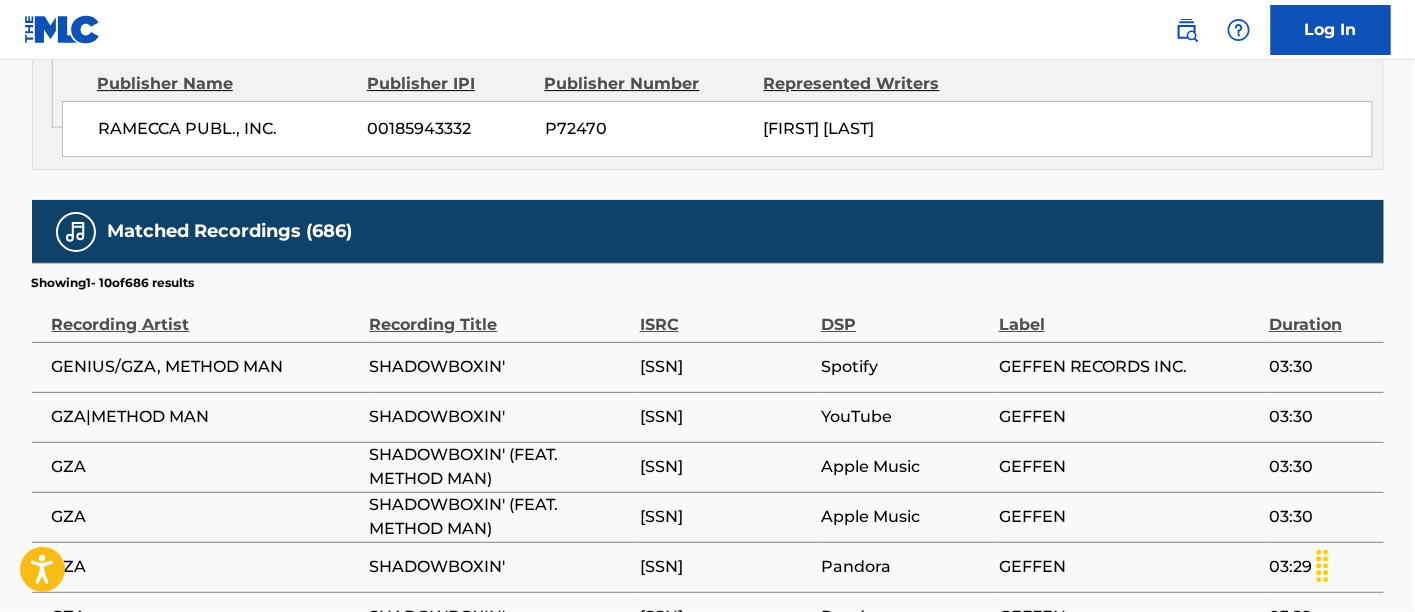 click on "SHADOWBOXIN' (FEAT. METHOD MAN)" at bounding box center (500, 467) 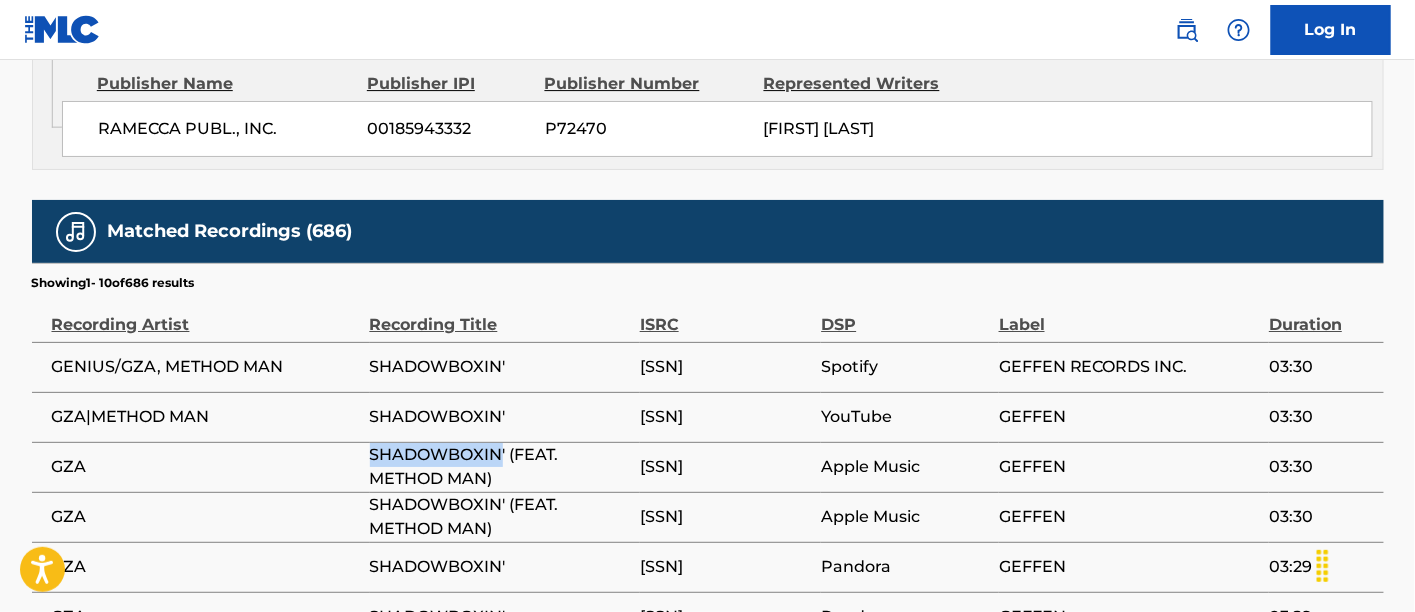 click on "SHADOWBOXIN' (FEAT. METHOD MAN)" at bounding box center (500, 467) 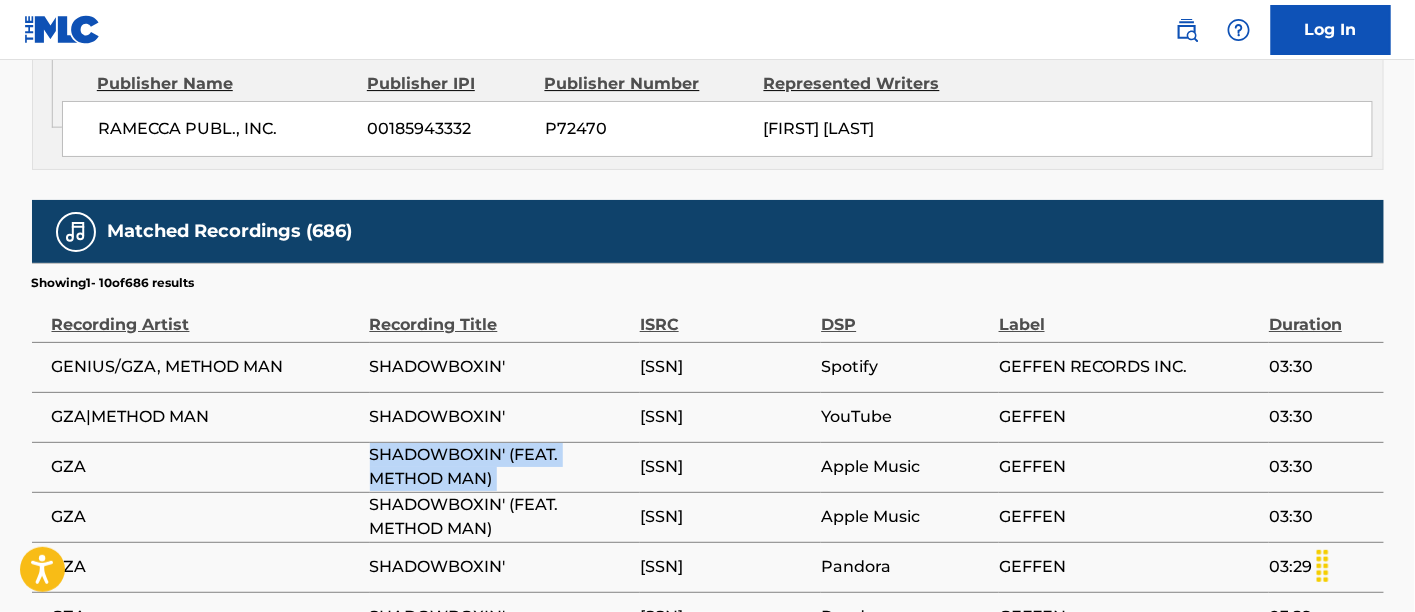 click on "SHADOWBOXIN' (FEAT. METHOD MAN)" at bounding box center (500, 467) 